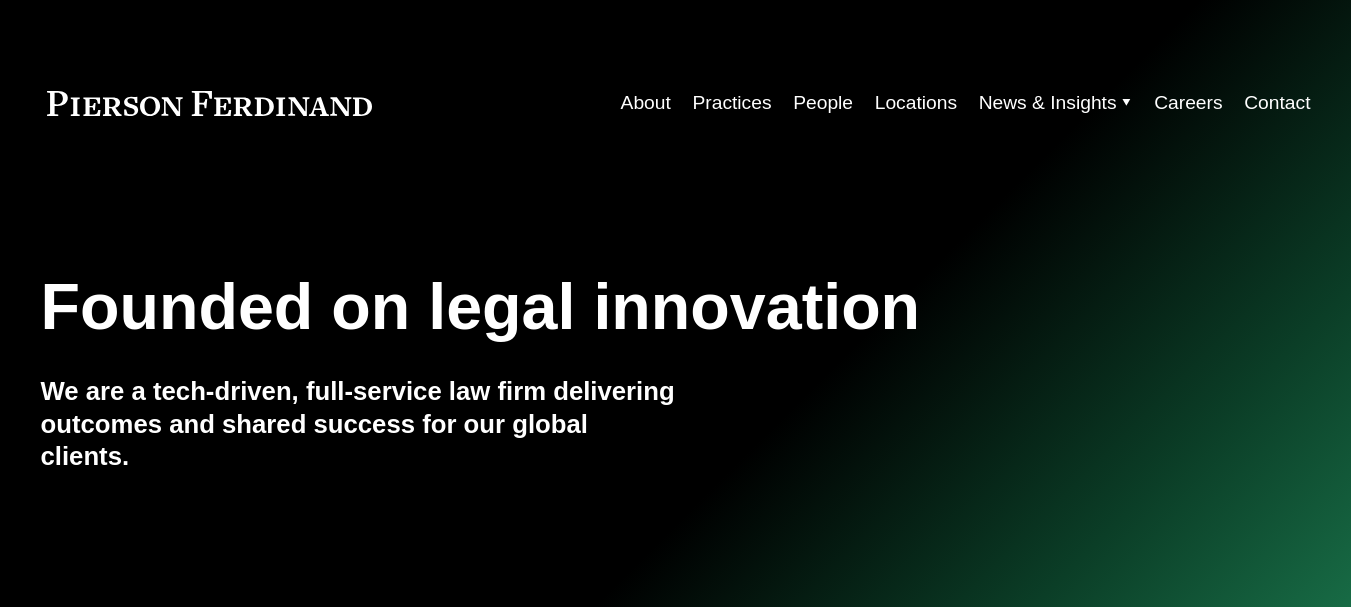 scroll, scrollTop: 0, scrollLeft: 0, axis: both 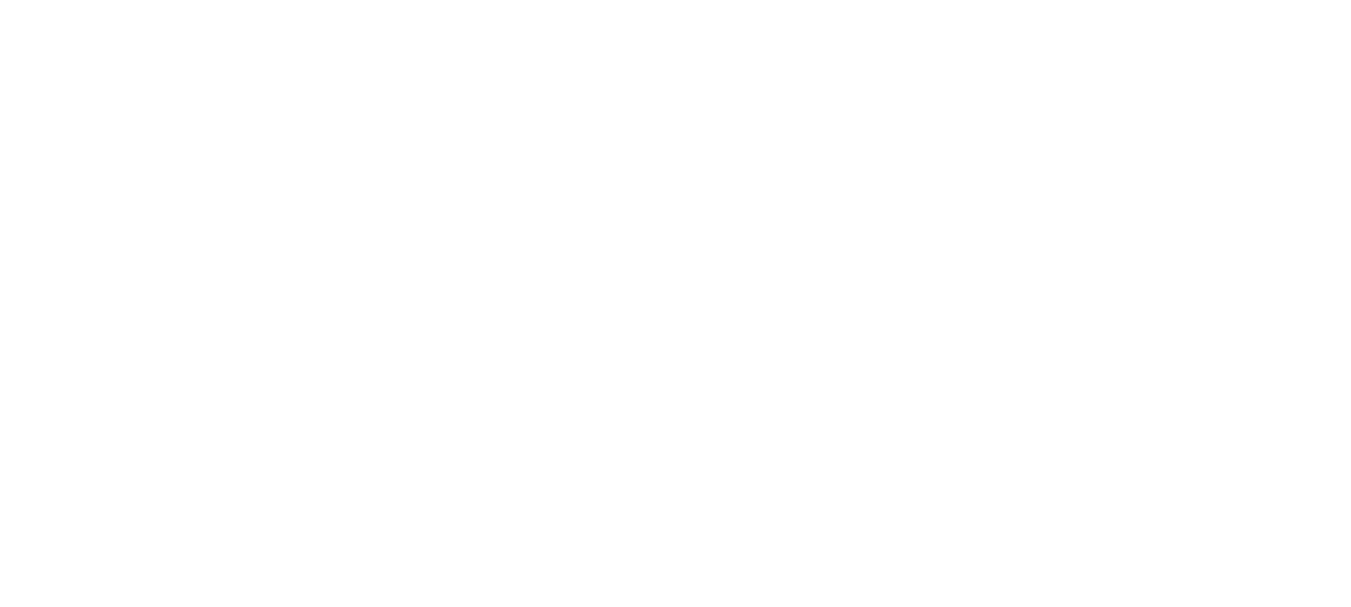 click at bounding box center (0, 0) 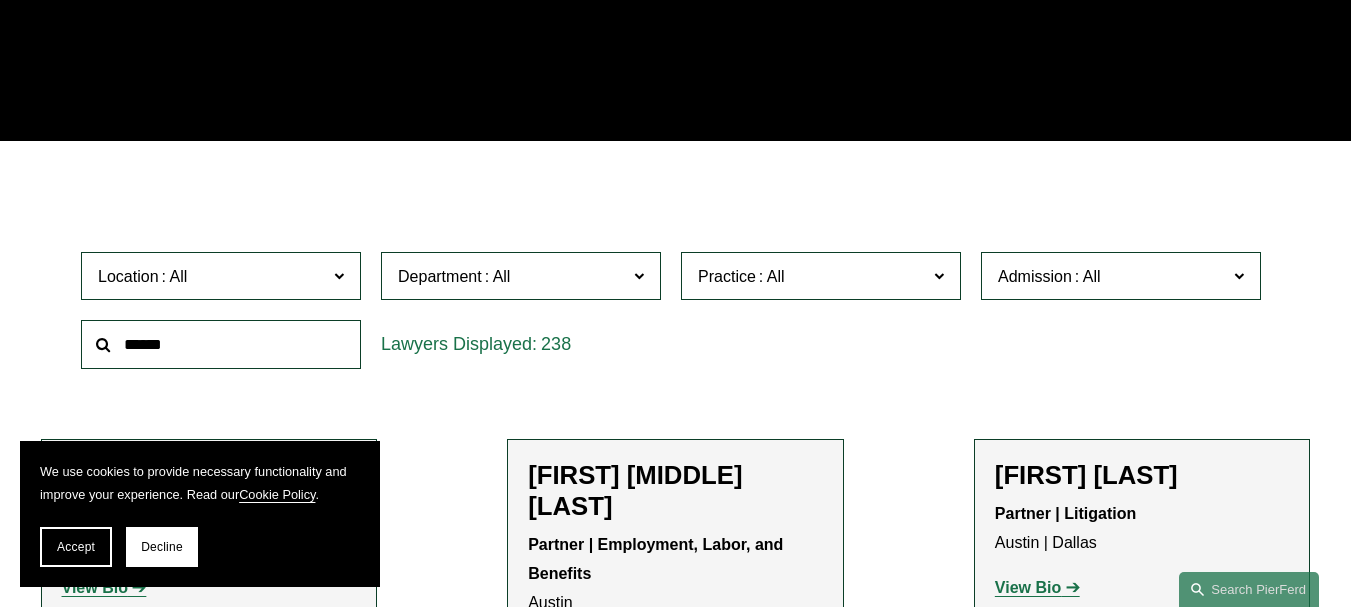 scroll, scrollTop: 400, scrollLeft: 0, axis: vertical 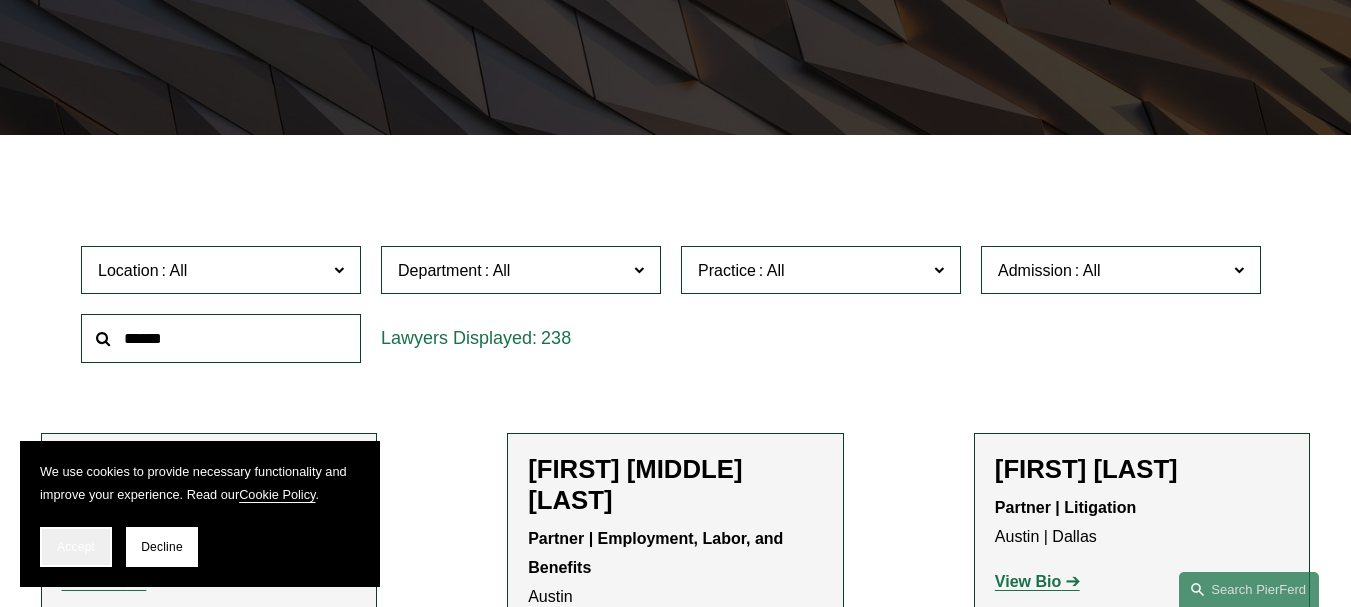 click on "Accept" at bounding box center (76, 547) 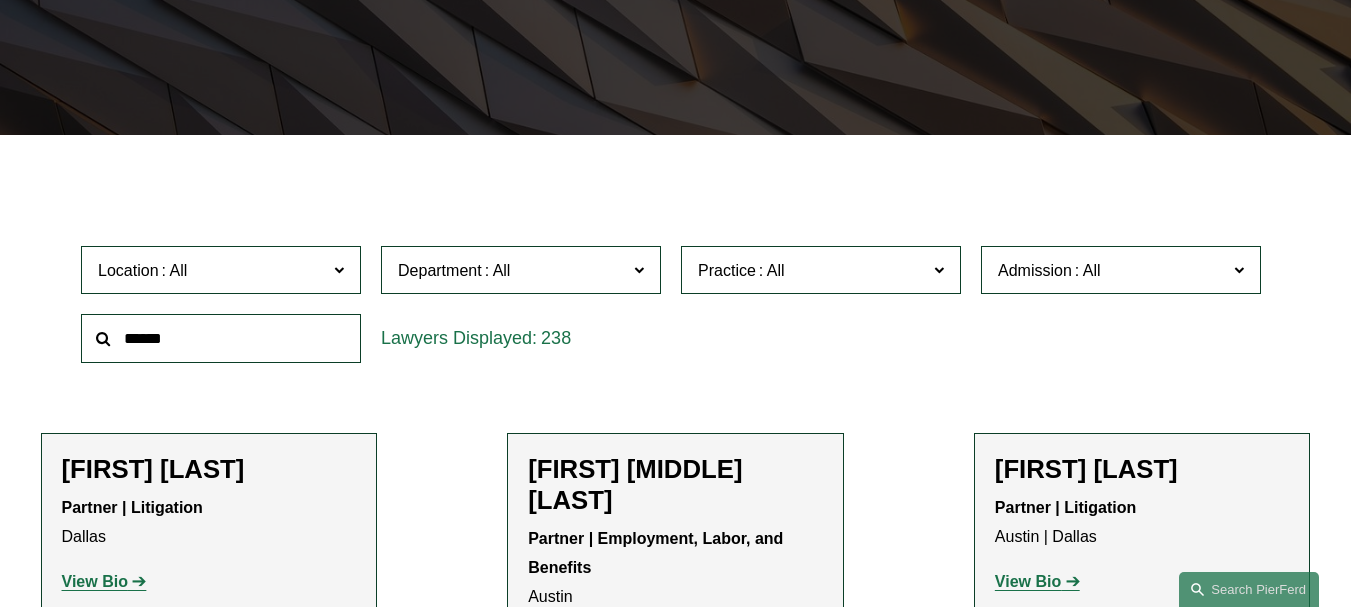 click on "Practice" 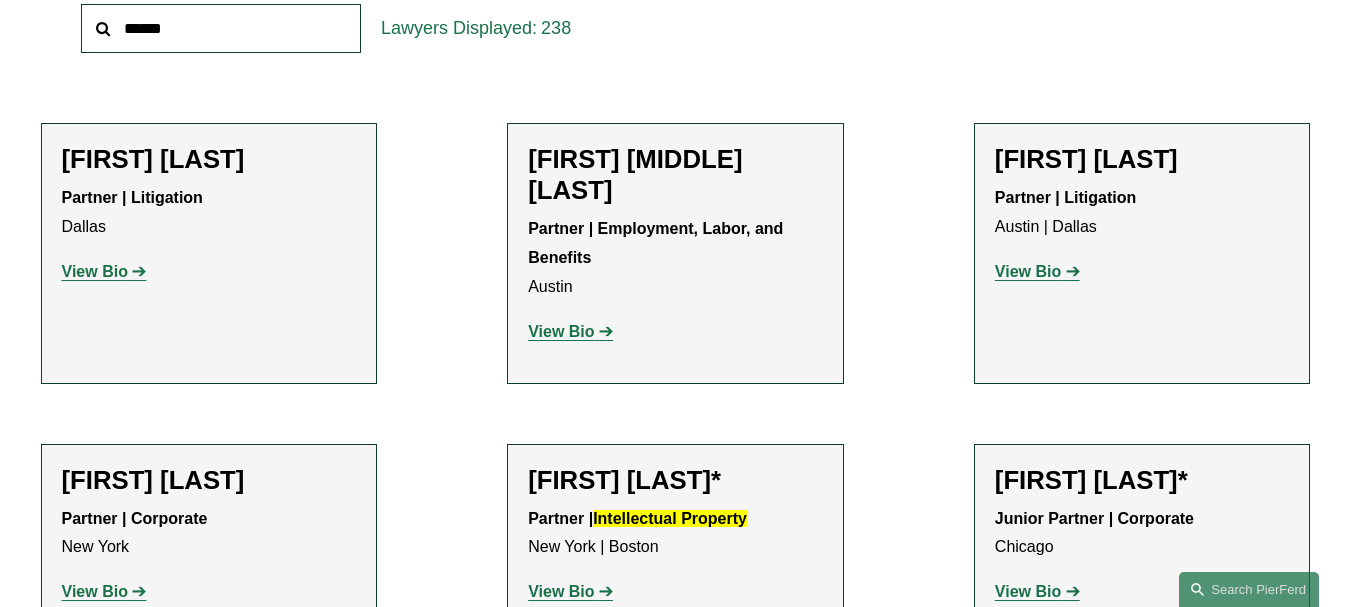 scroll, scrollTop: 600, scrollLeft: 0, axis: vertical 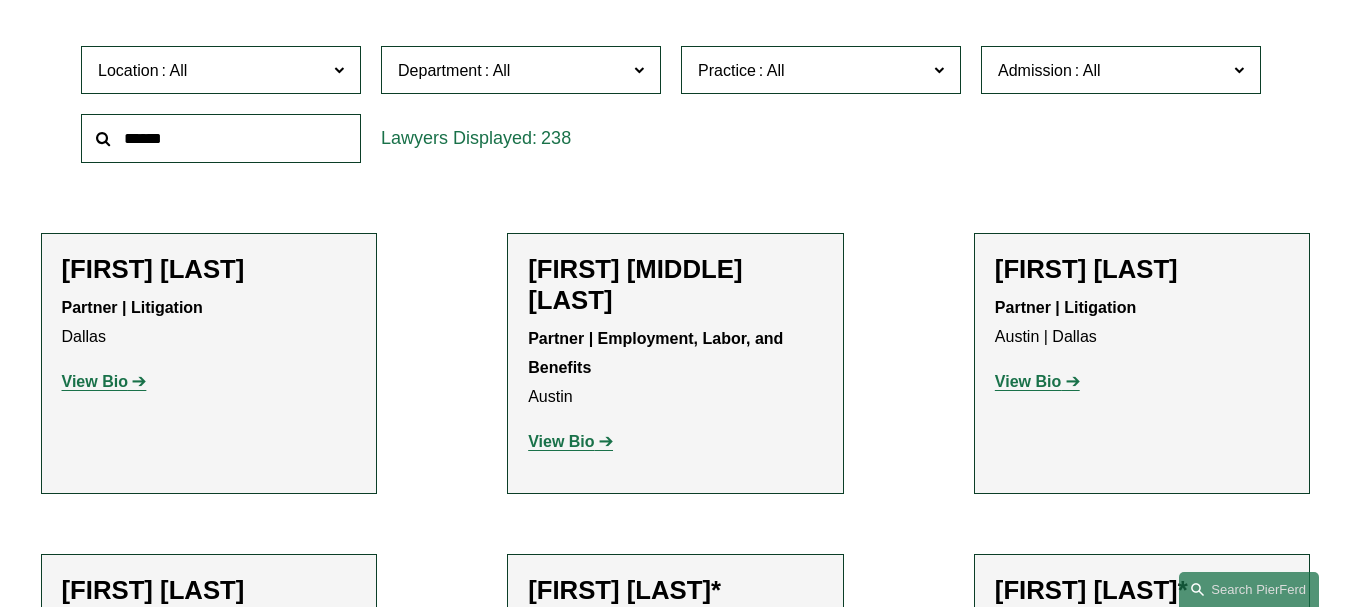 click on "Intellectual Property" 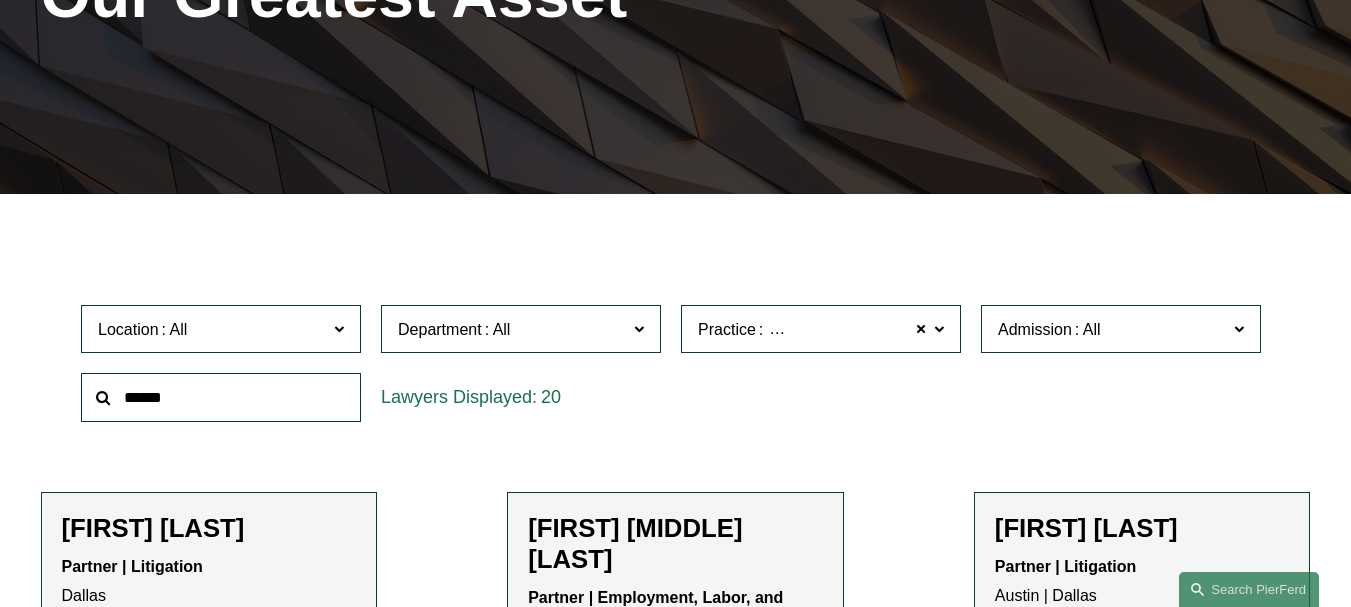 scroll, scrollTop: 330, scrollLeft: 0, axis: vertical 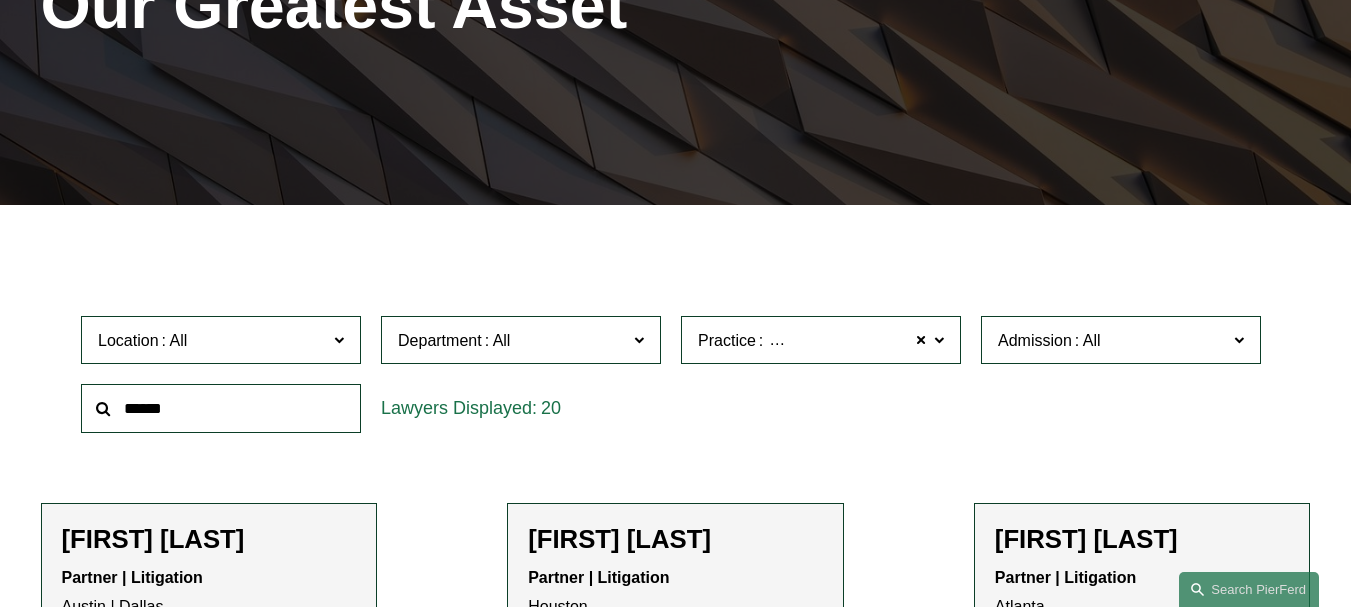 click on "Location" 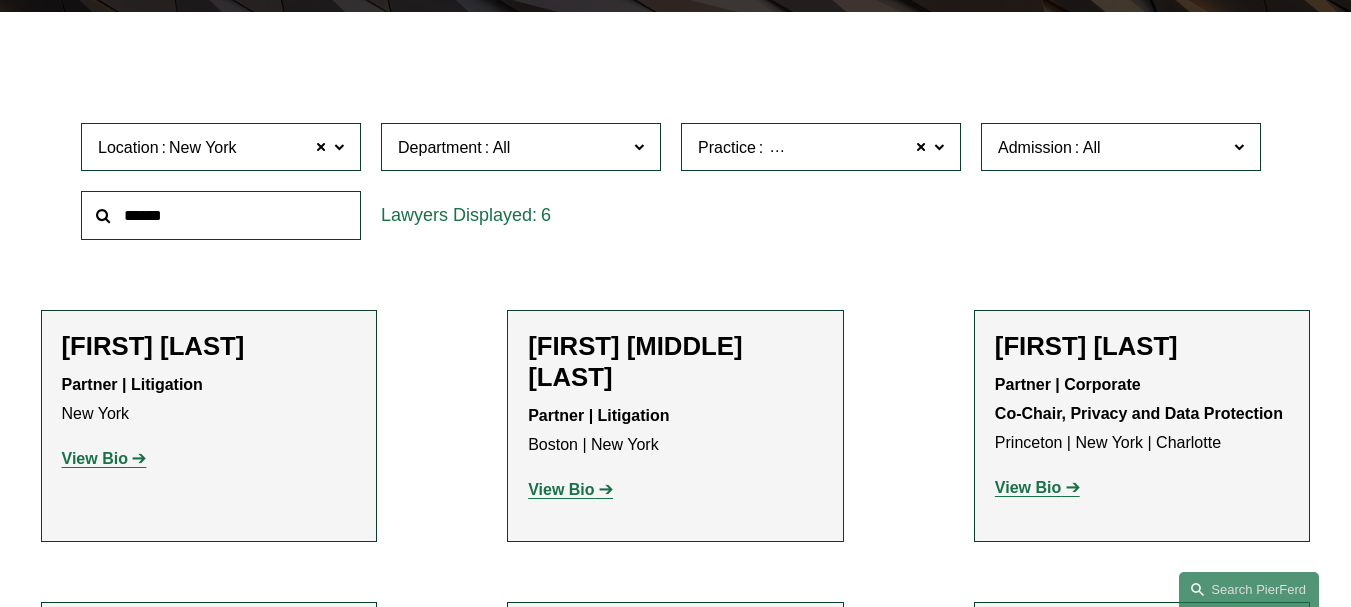 scroll, scrollTop: 530, scrollLeft: 0, axis: vertical 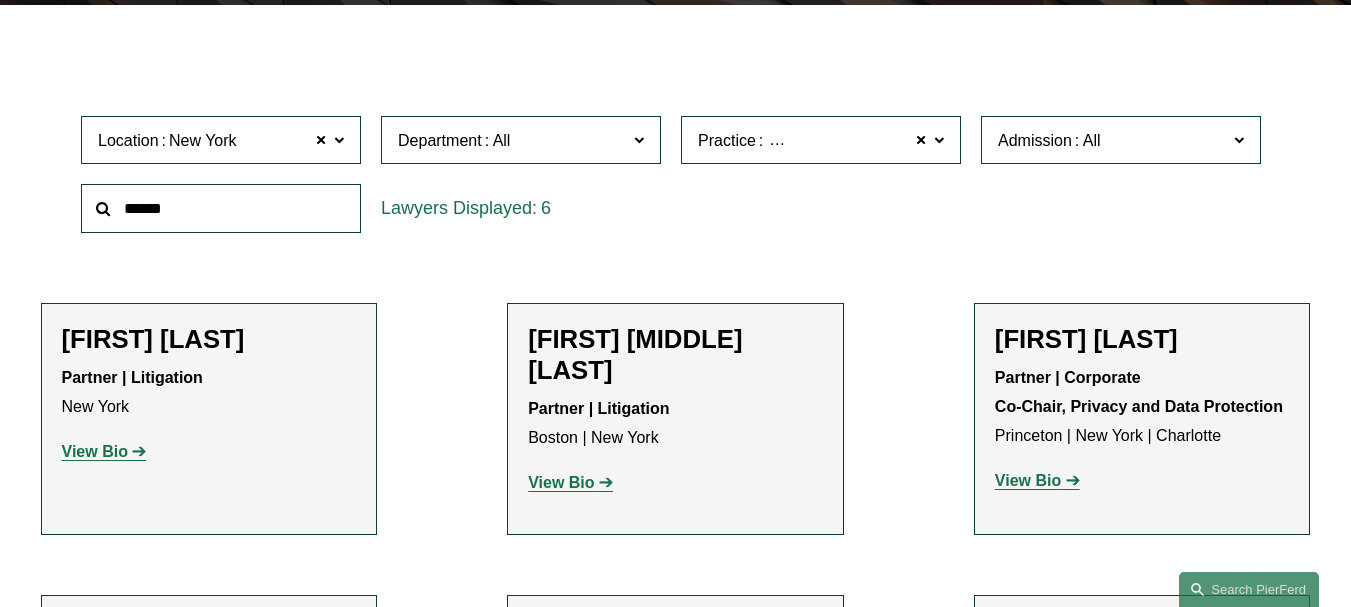 click on "View Bio" 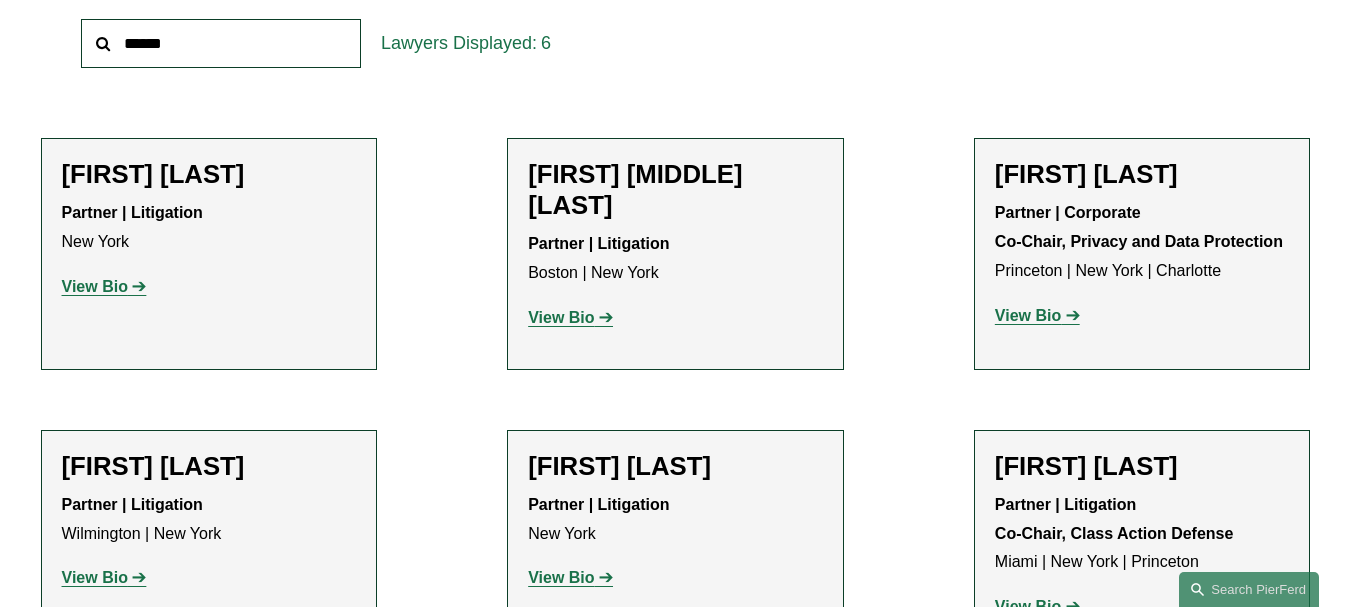 scroll, scrollTop: 730, scrollLeft: 0, axis: vertical 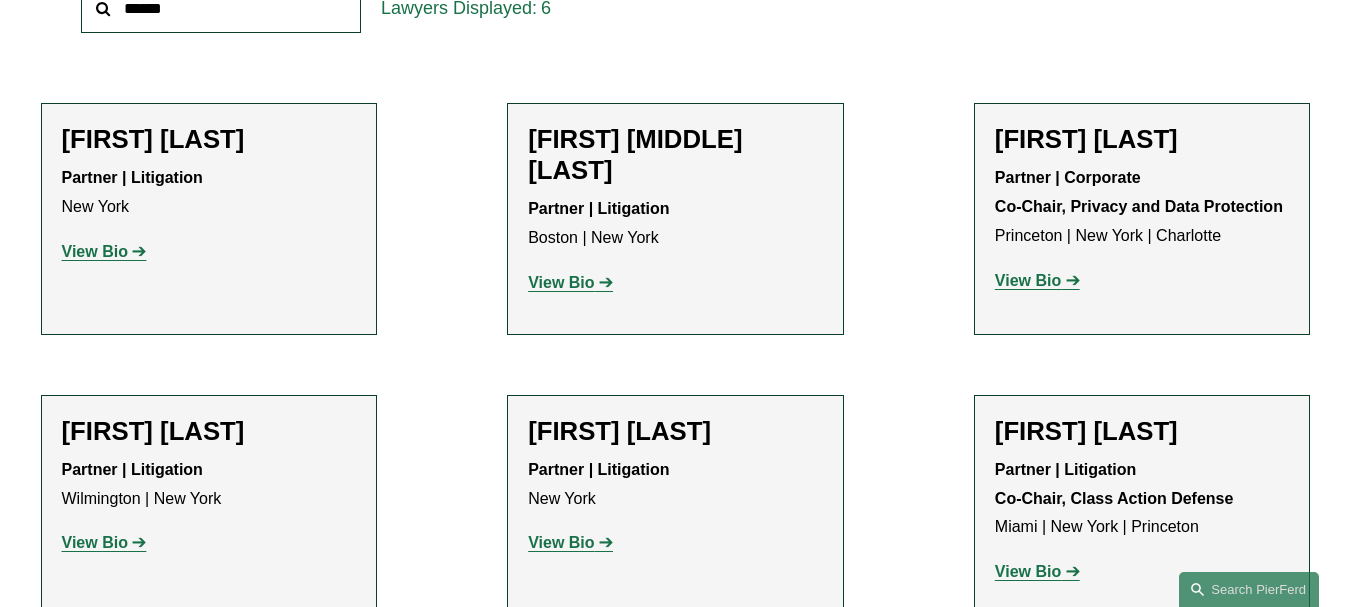 click on "View Bio" 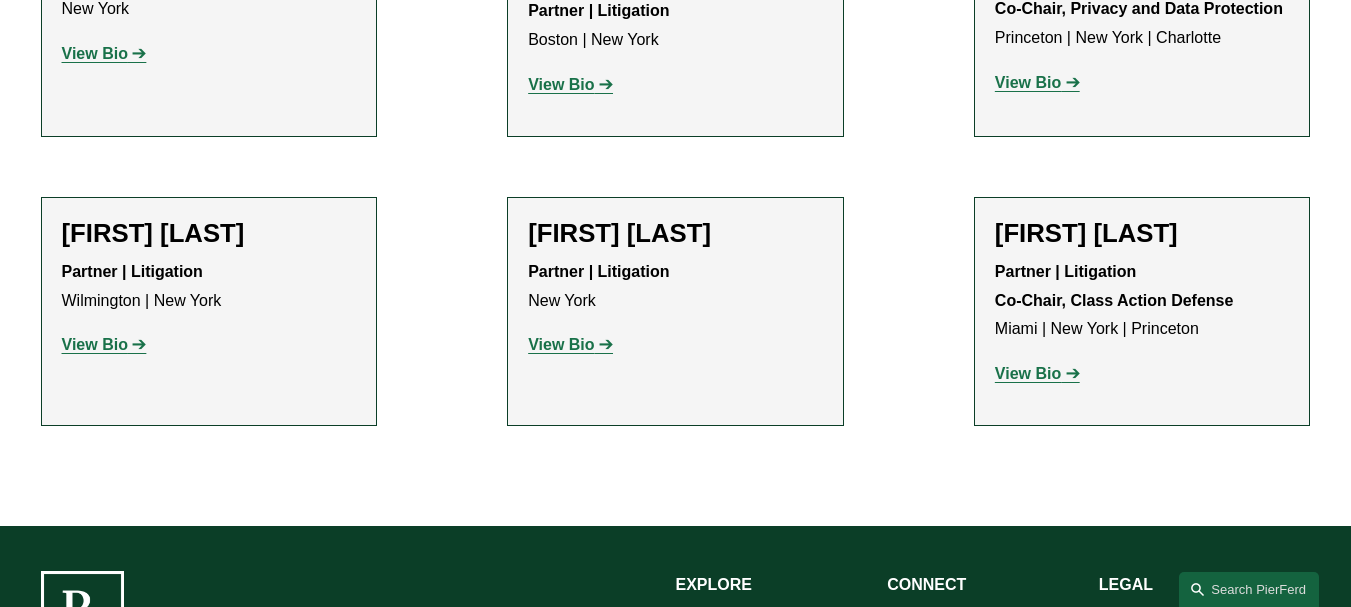 scroll, scrollTop: 930, scrollLeft: 0, axis: vertical 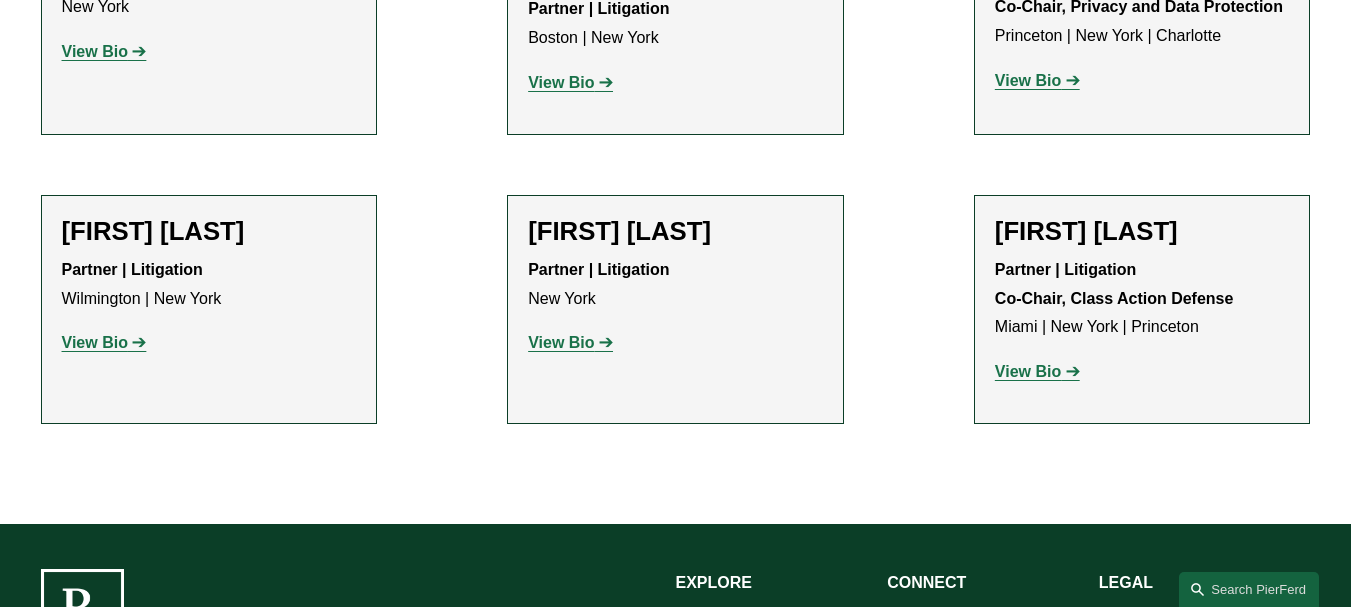 click on "View Bio" 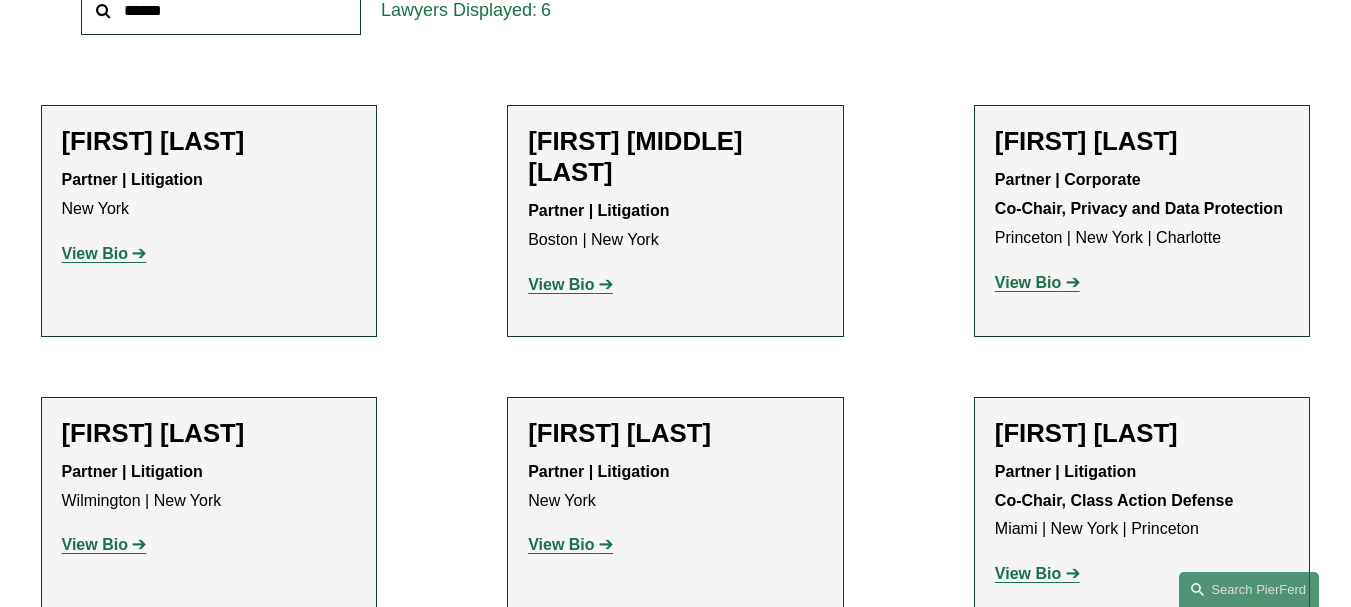 scroll, scrollTop: 830, scrollLeft: 0, axis: vertical 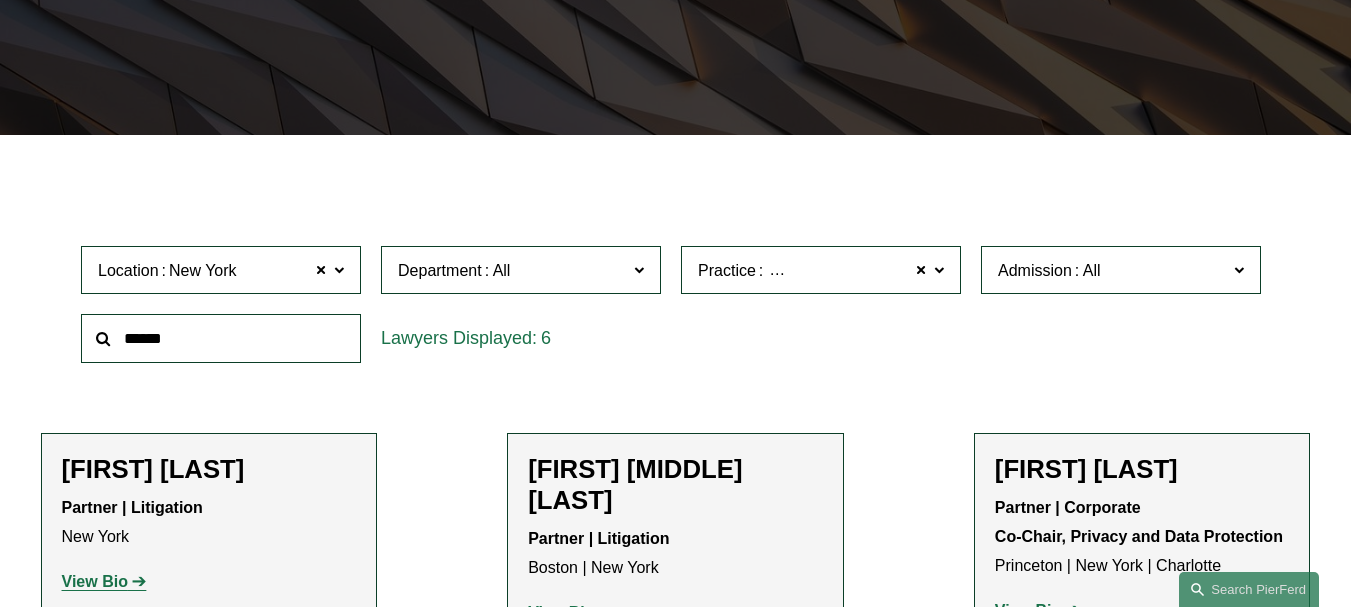 click on "Practice Intellectual Property  Litigation" 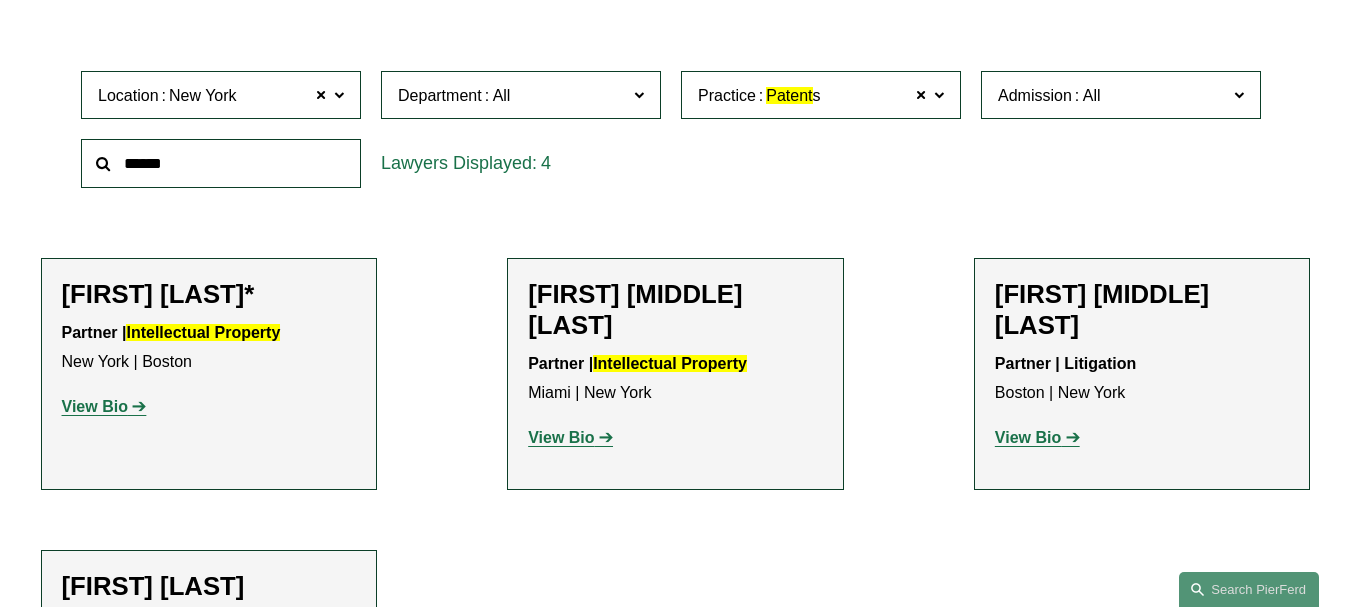 scroll, scrollTop: 600, scrollLeft: 0, axis: vertical 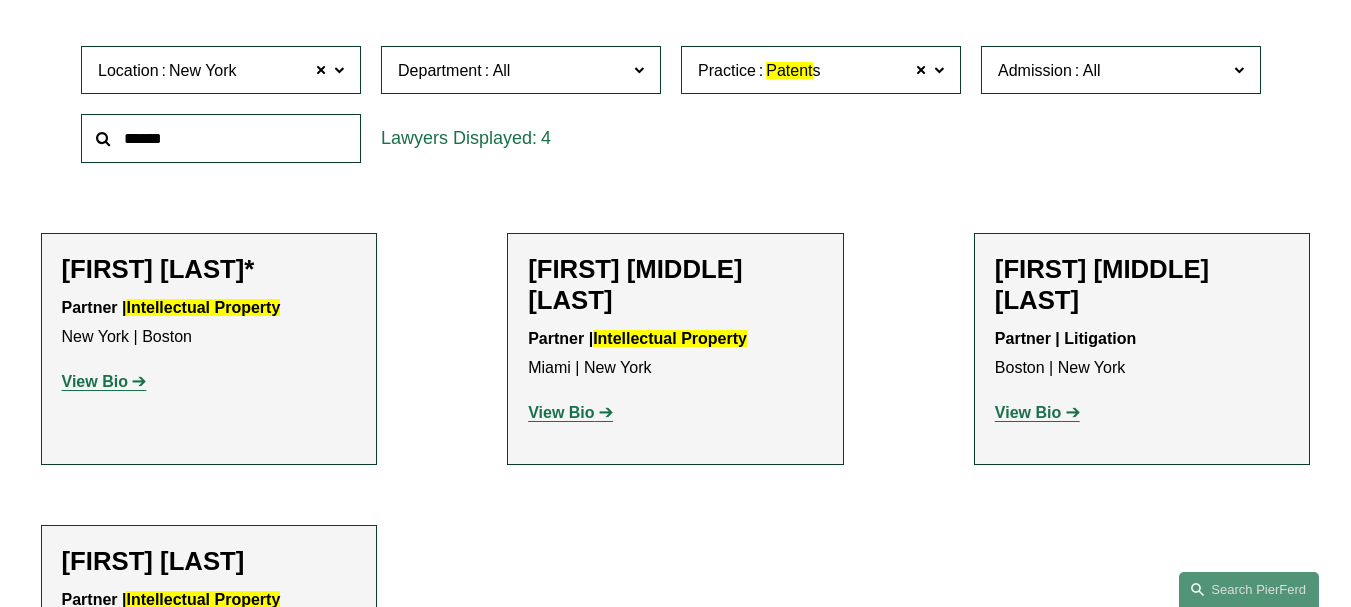 click on "View Bio" 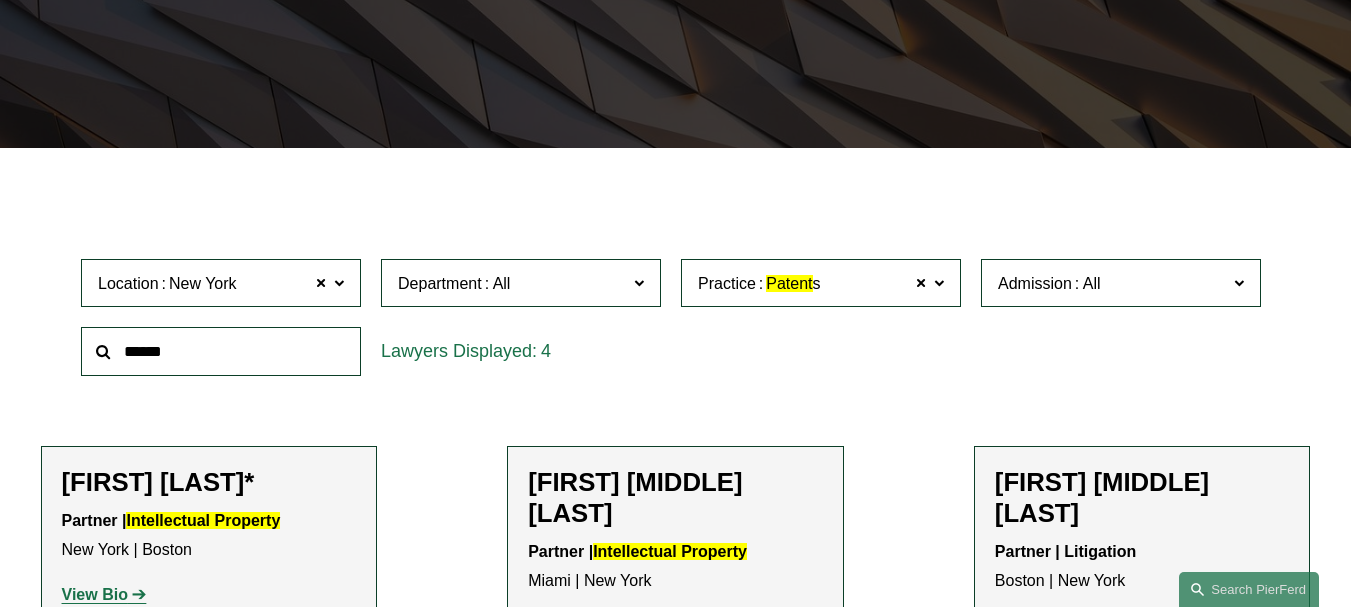 scroll, scrollTop: 400, scrollLeft: 0, axis: vertical 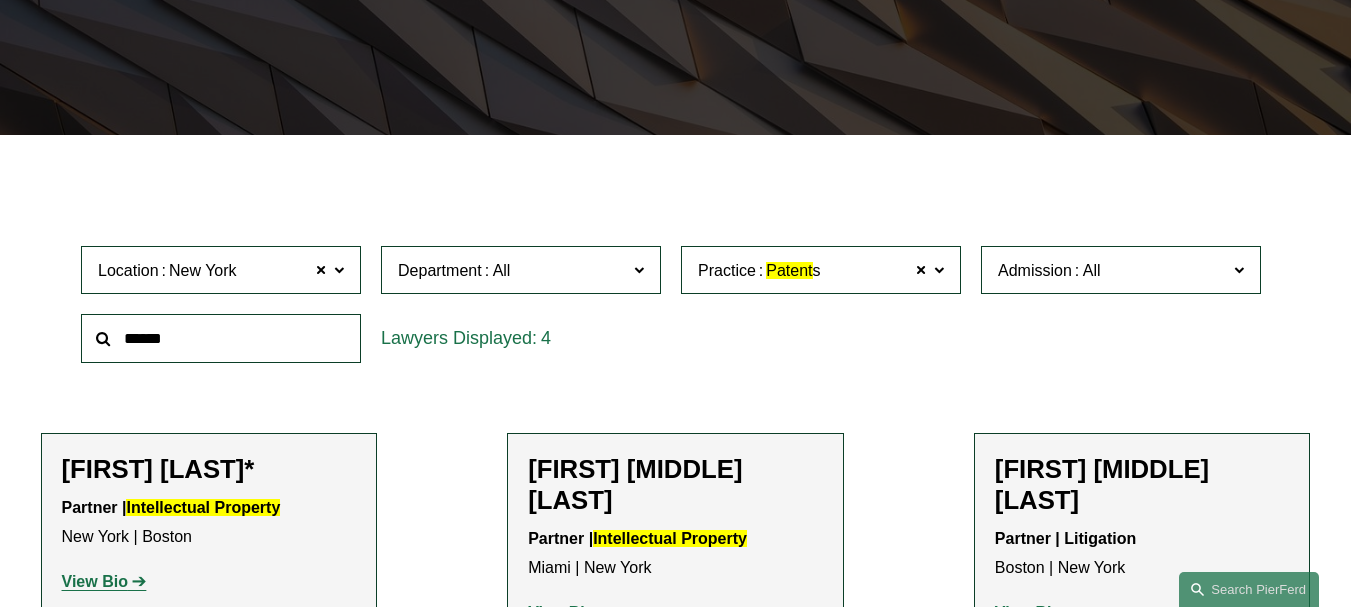 click on "Practice Patent s" 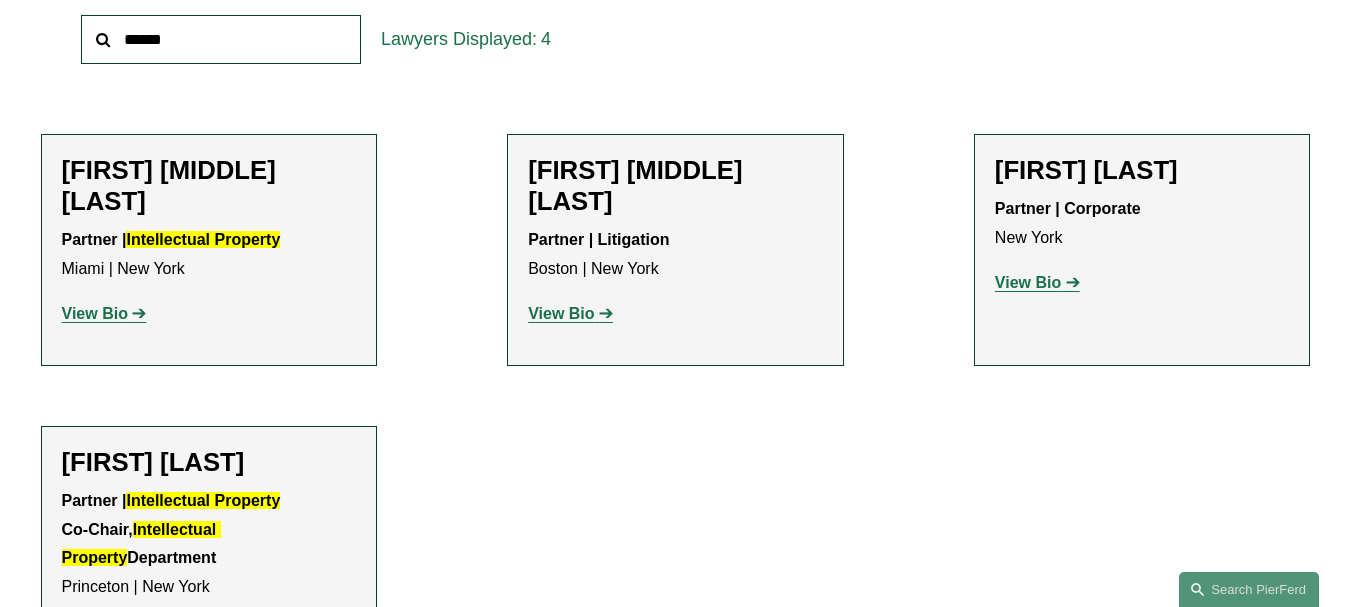 scroll, scrollTop: 700, scrollLeft: 0, axis: vertical 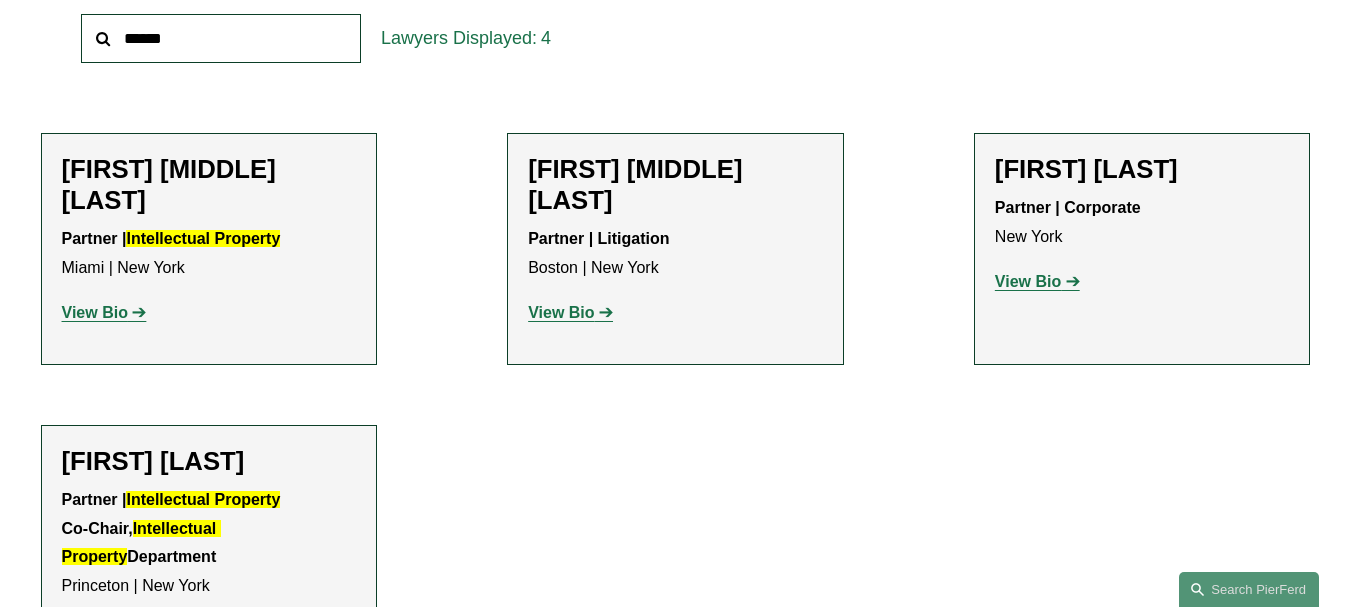click on "View Bio" 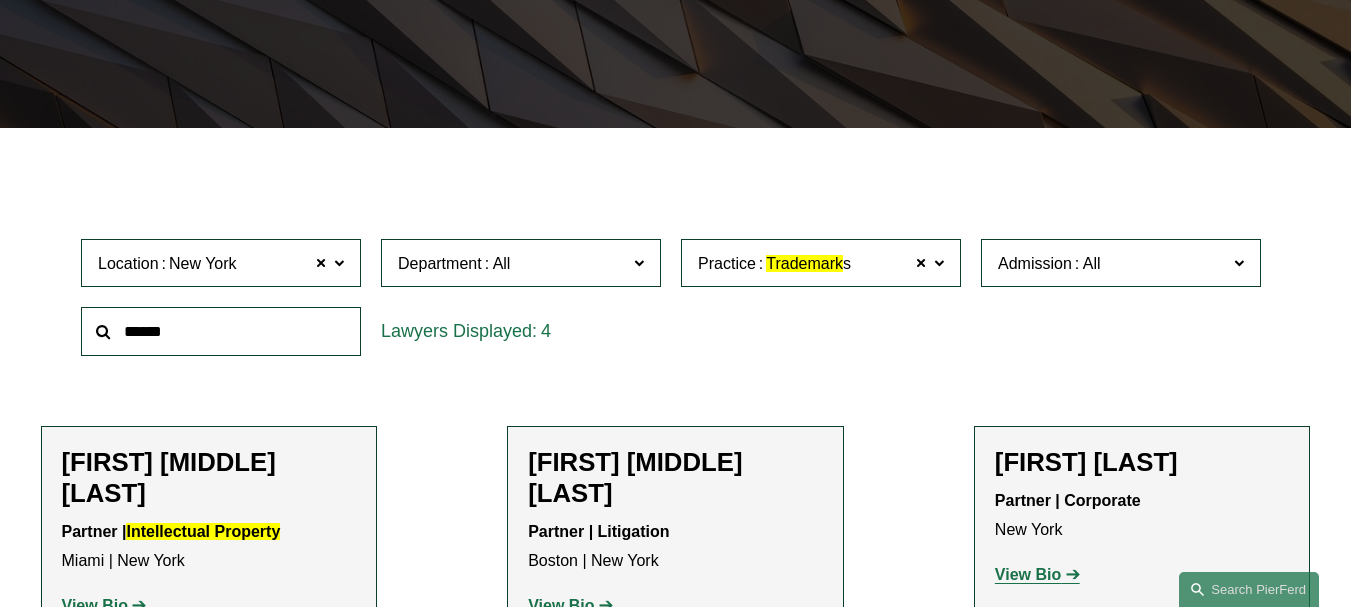scroll, scrollTop: 300, scrollLeft: 0, axis: vertical 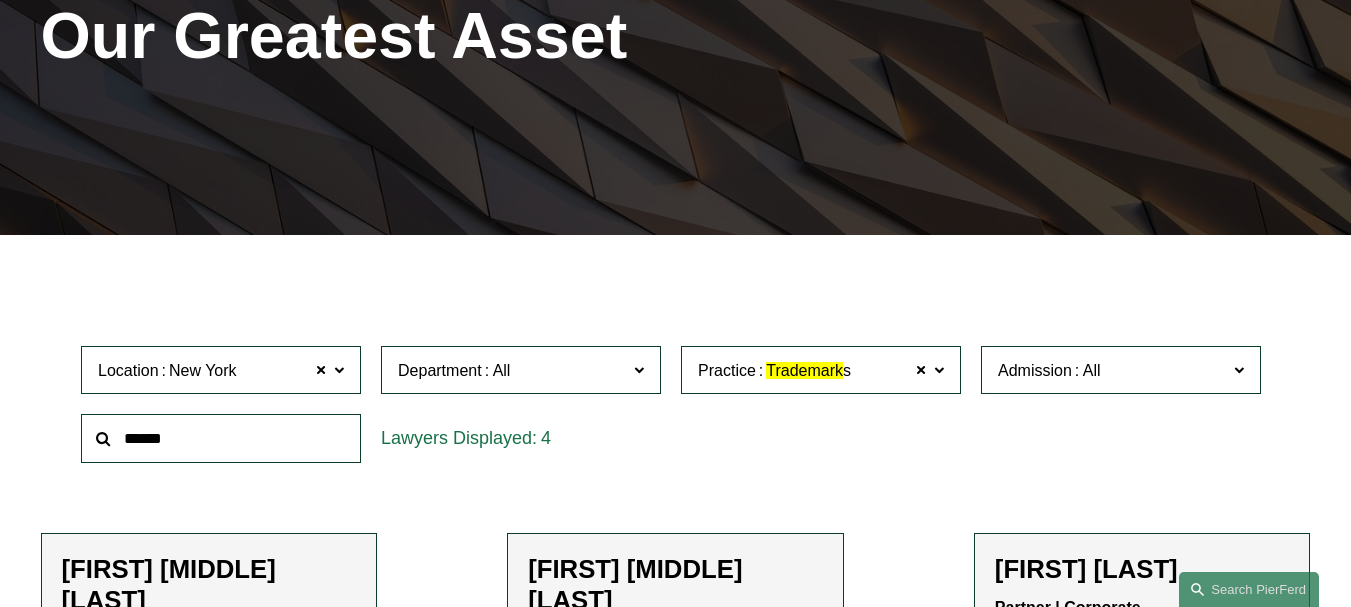 click on "Trademark" 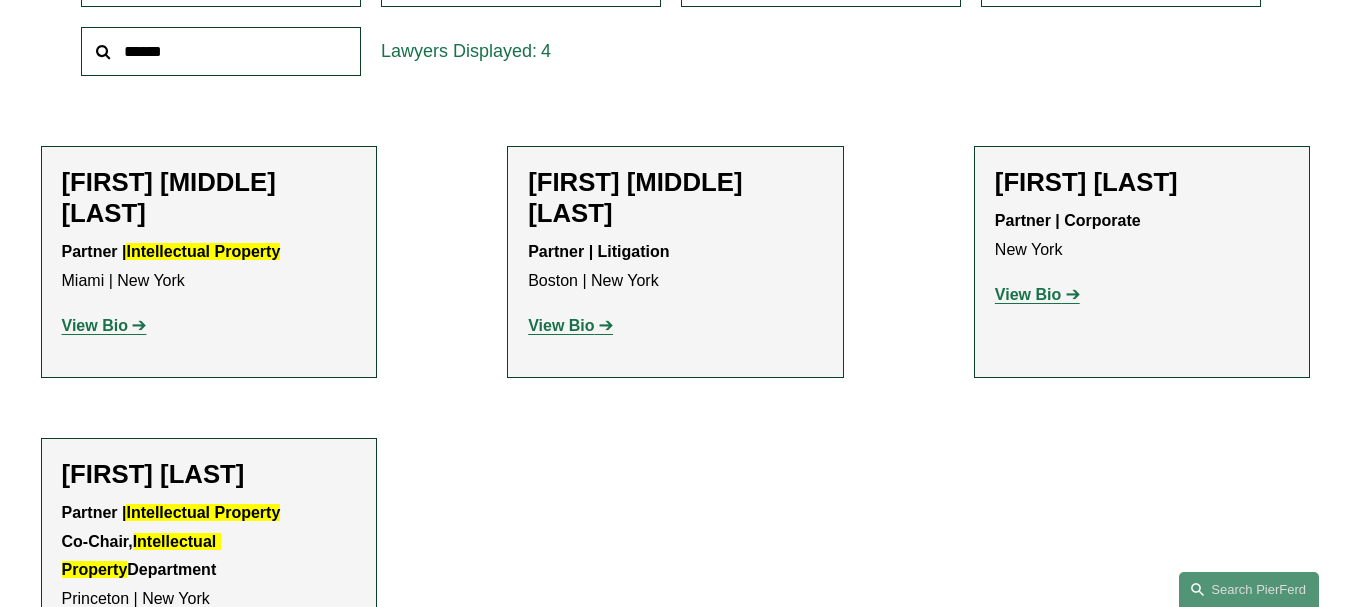 scroll, scrollTop: 500, scrollLeft: 0, axis: vertical 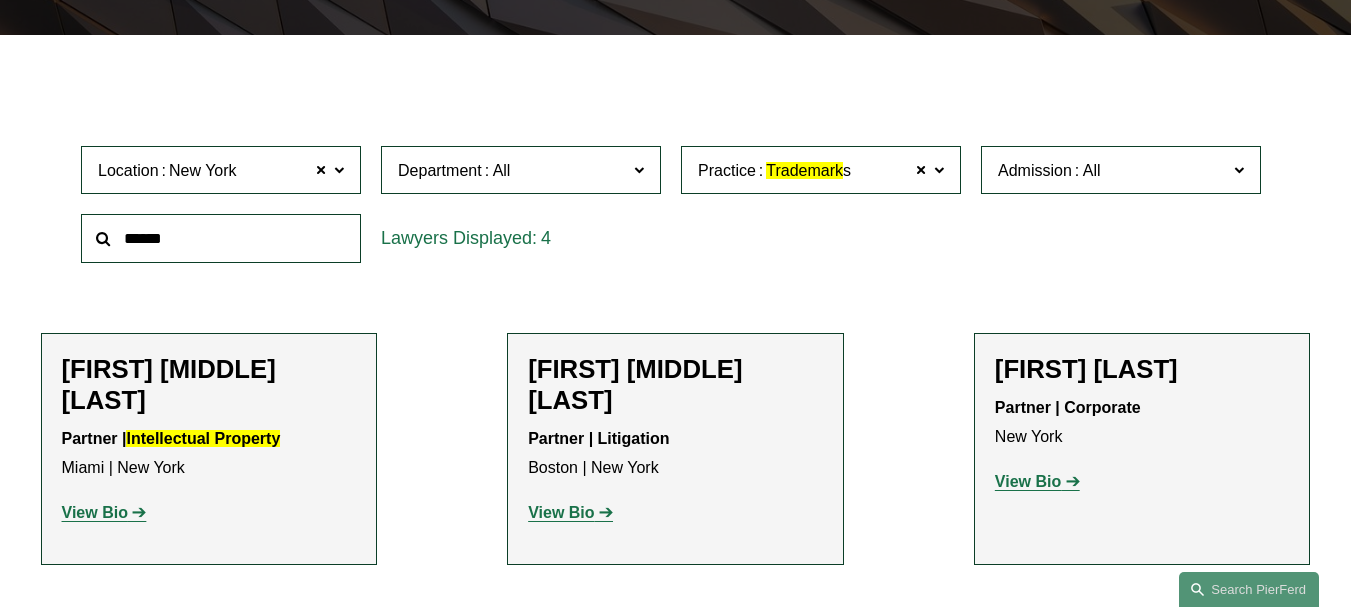 click on "Copyright" 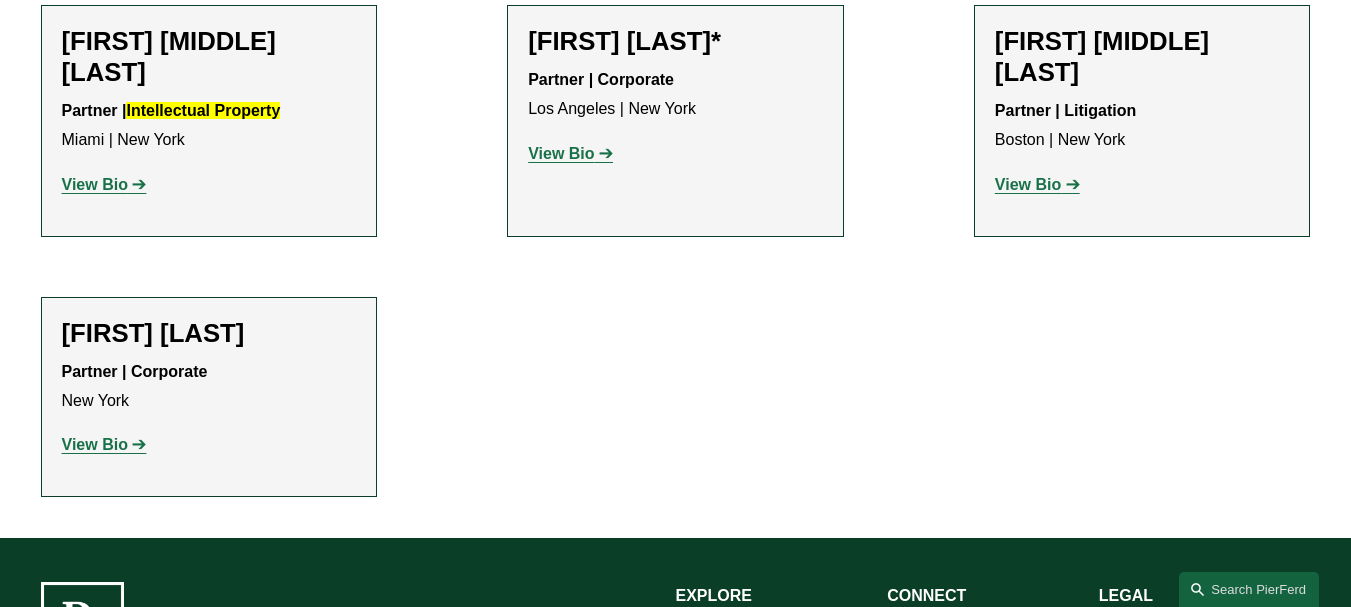 scroll, scrollTop: 830, scrollLeft: 0, axis: vertical 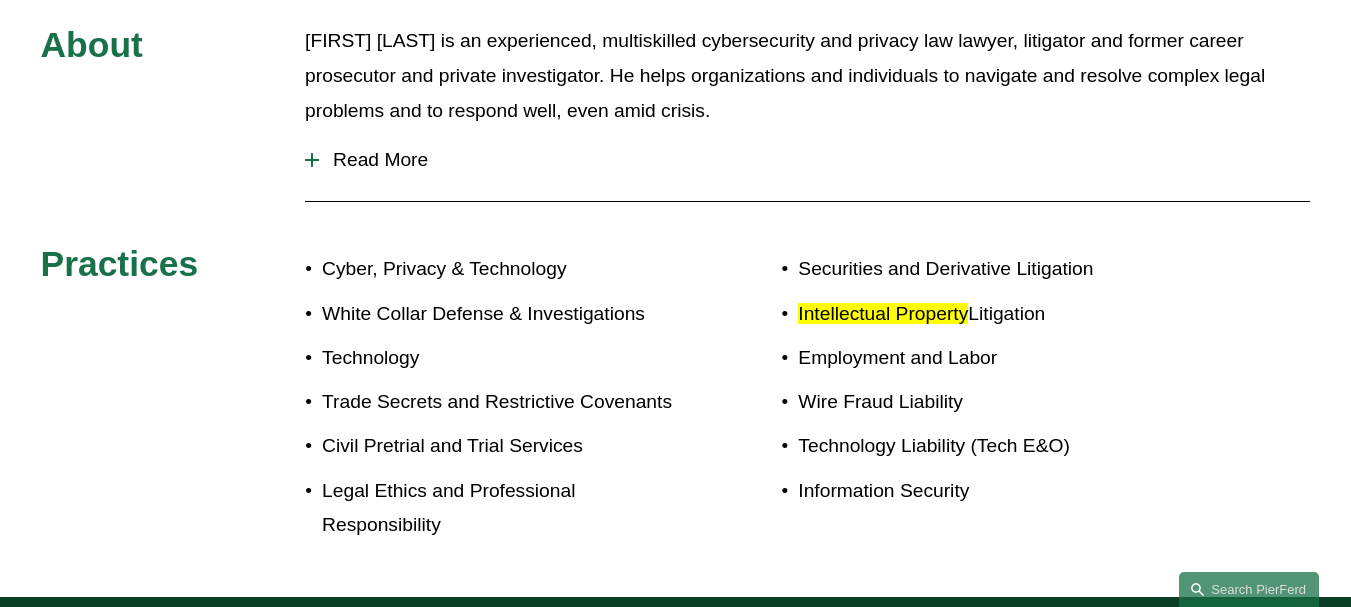 click on "Read More" at bounding box center [814, 160] 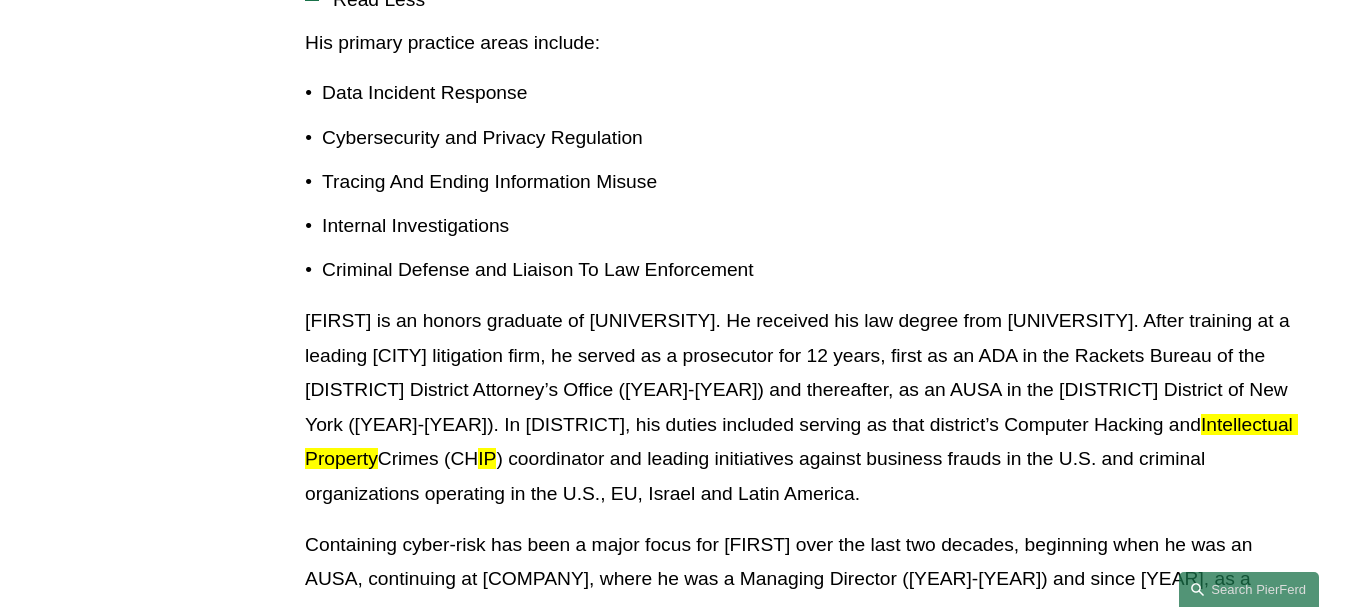 scroll, scrollTop: 1400, scrollLeft: 0, axis: vertical 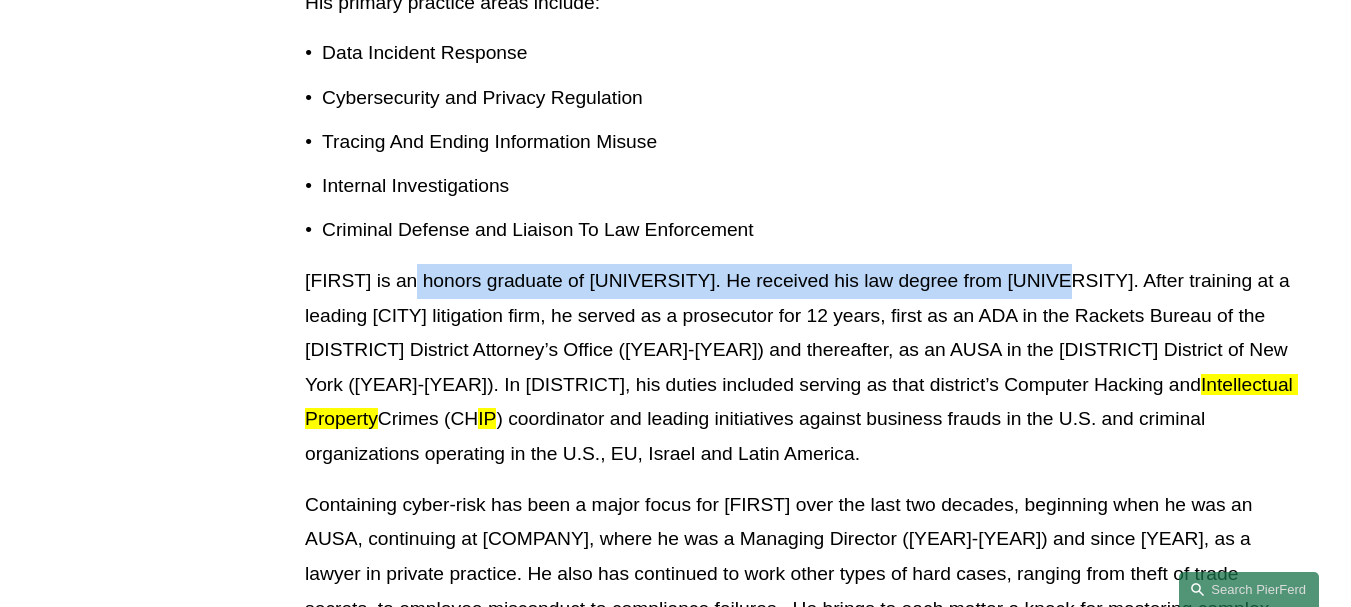 drag, startPoint x: 425, startPoint y: 293, endPoint x: 1075, endPoint y: 294, distance: 650.0008 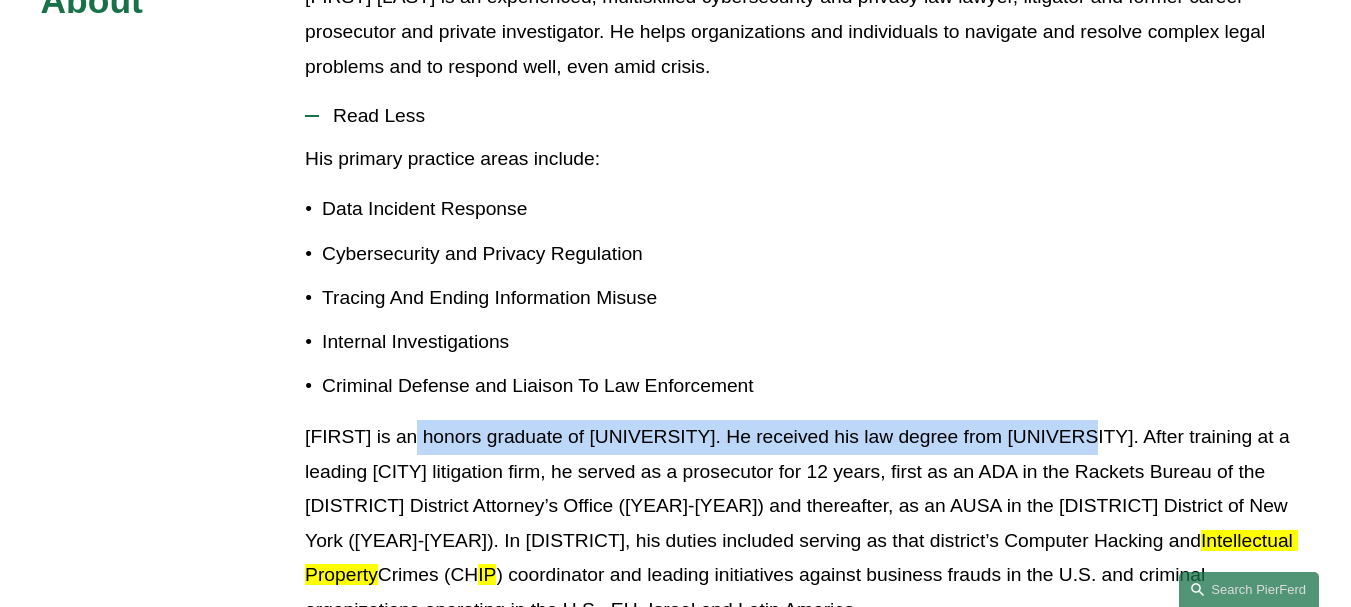 scroll, scrollTop: 800, scrollLeft: 0, axis: vertical 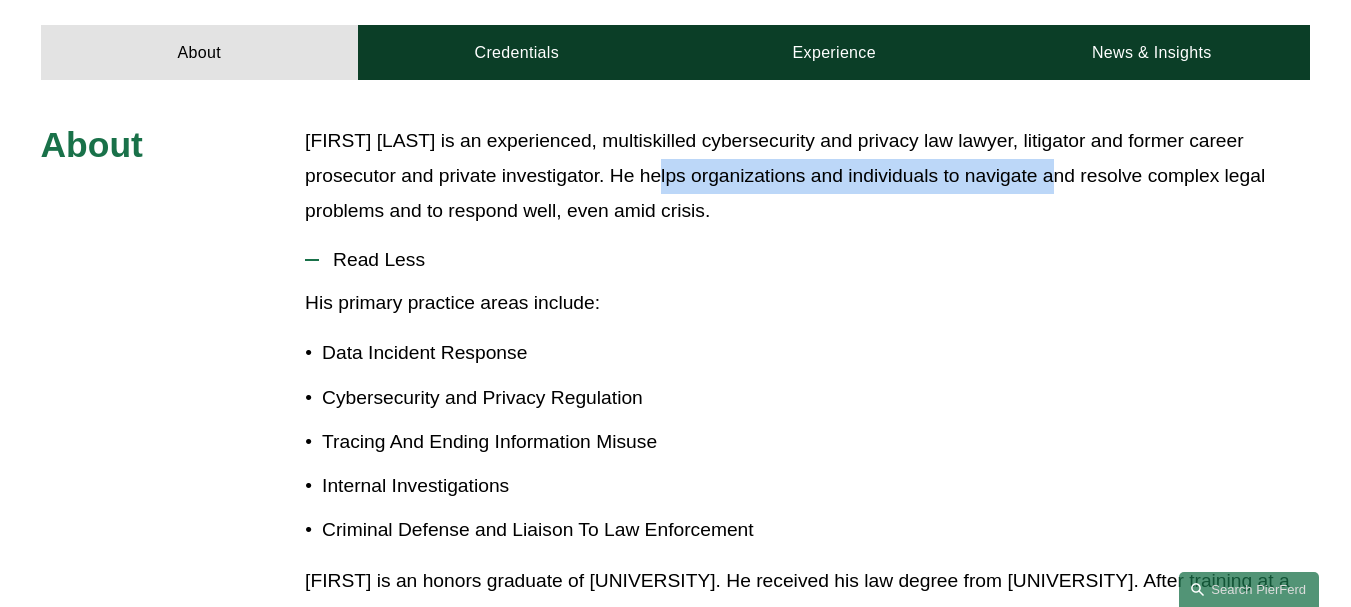 drag, startPoint x: 861, startPoint y: 179, endPoint x: 1021, endPoint y: 185, distance: 160.11246 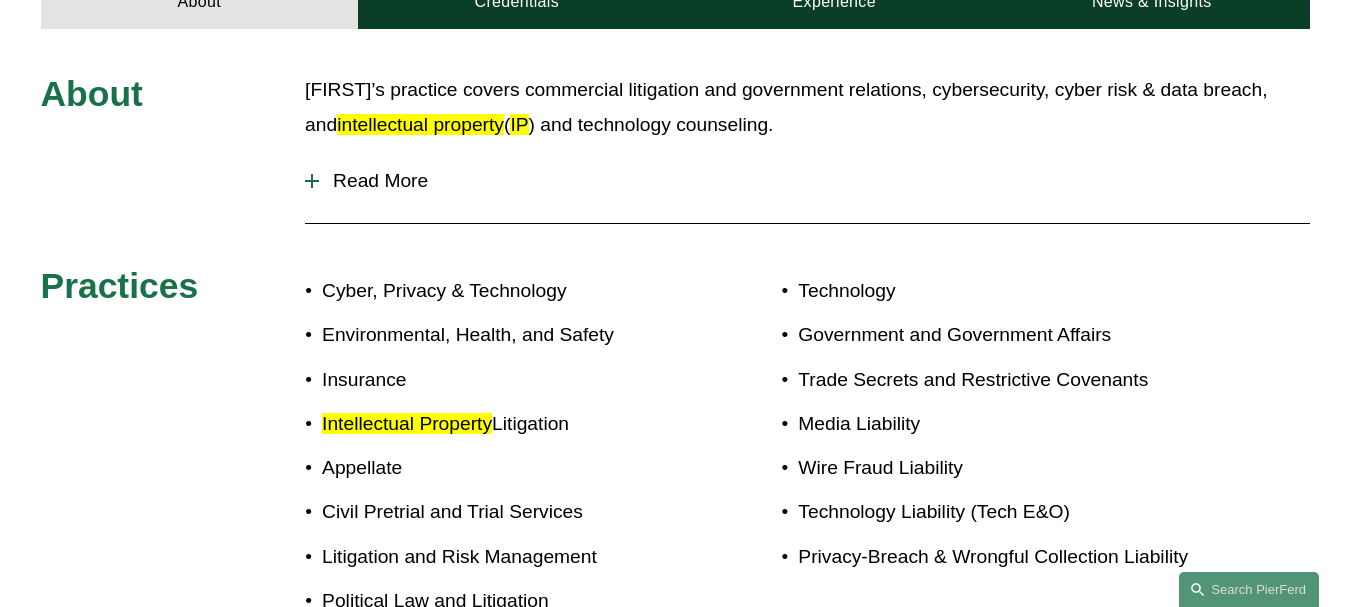 scroll, scrollTop: 600, scrollLeft: 0, axis: vertical 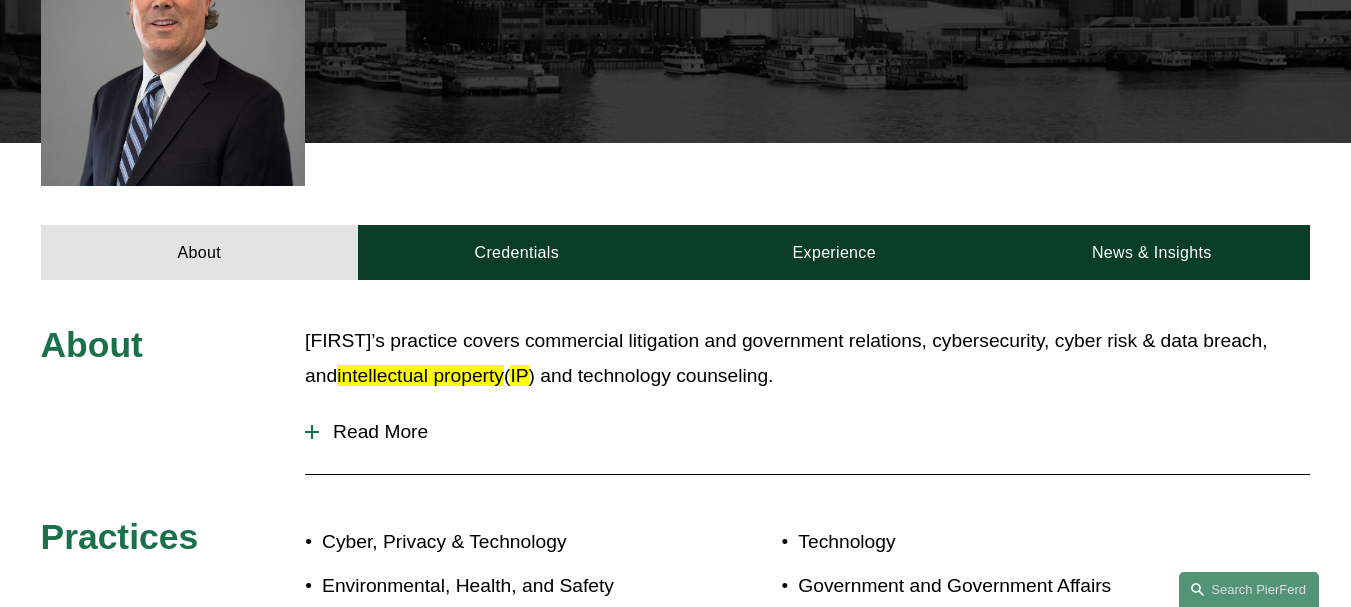 click on "Read More" at bounding box center [807, 432] 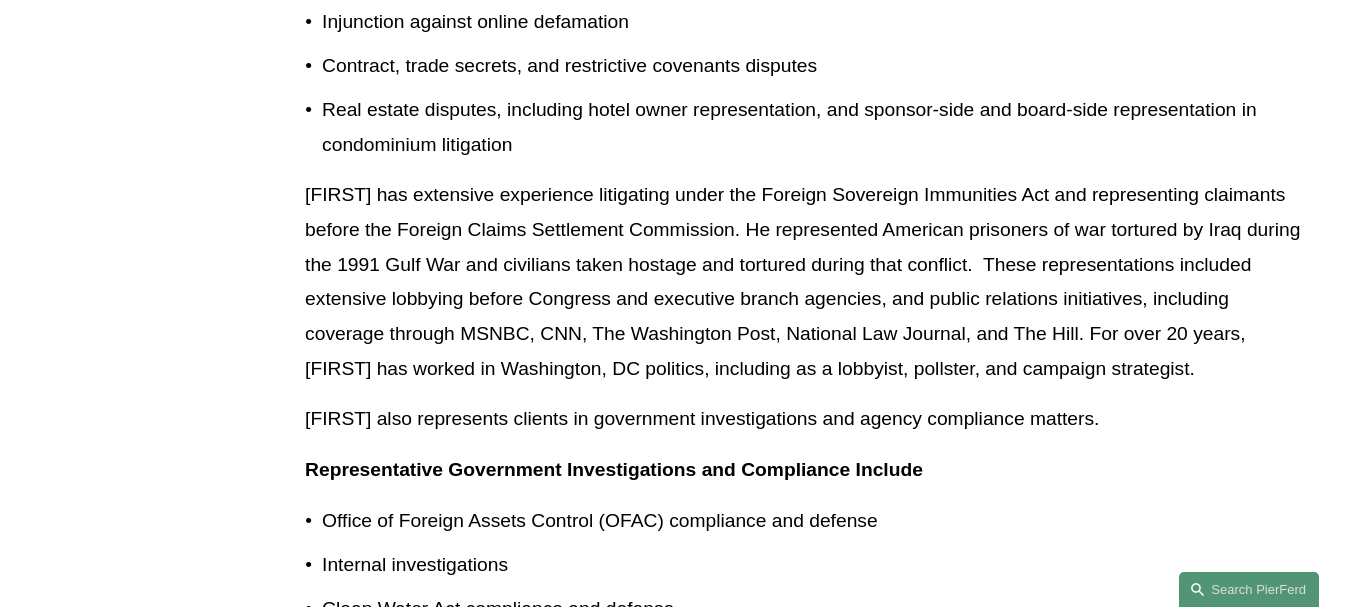 scroll, scrollTop: 1600, scrollLeft: 0, axis: vertical 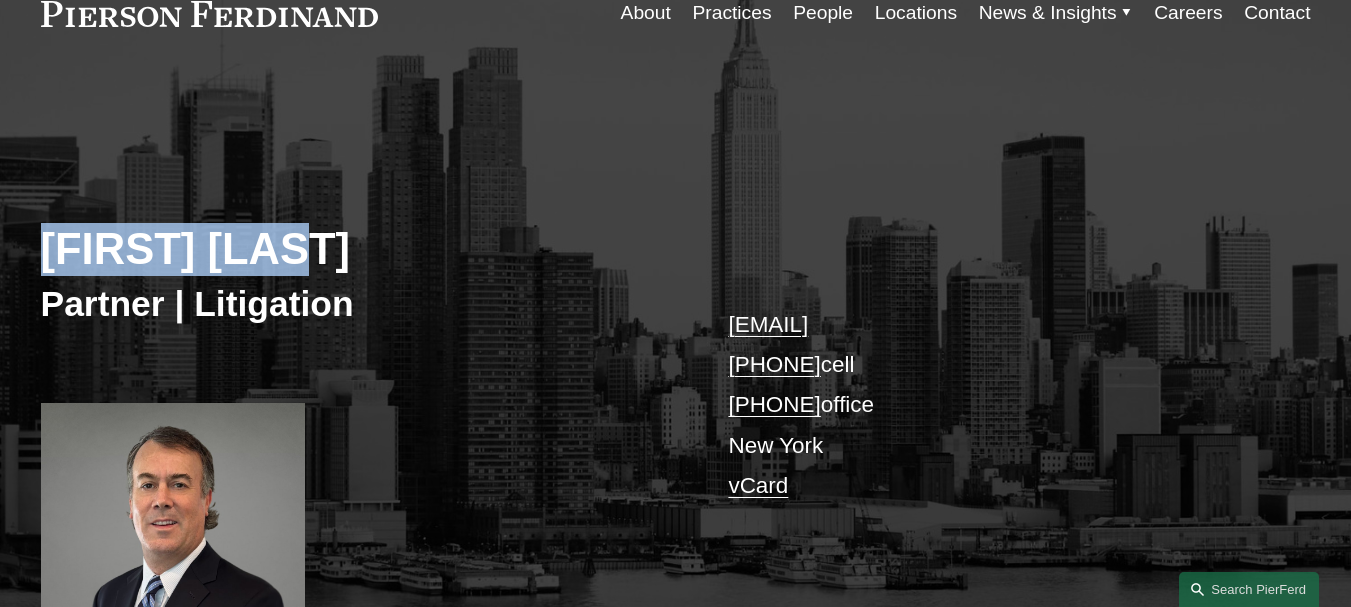 drag, startPoint x: 31, startPoint y: 249, endPoint x: 362, endPoint y: 242, distance: 331.074 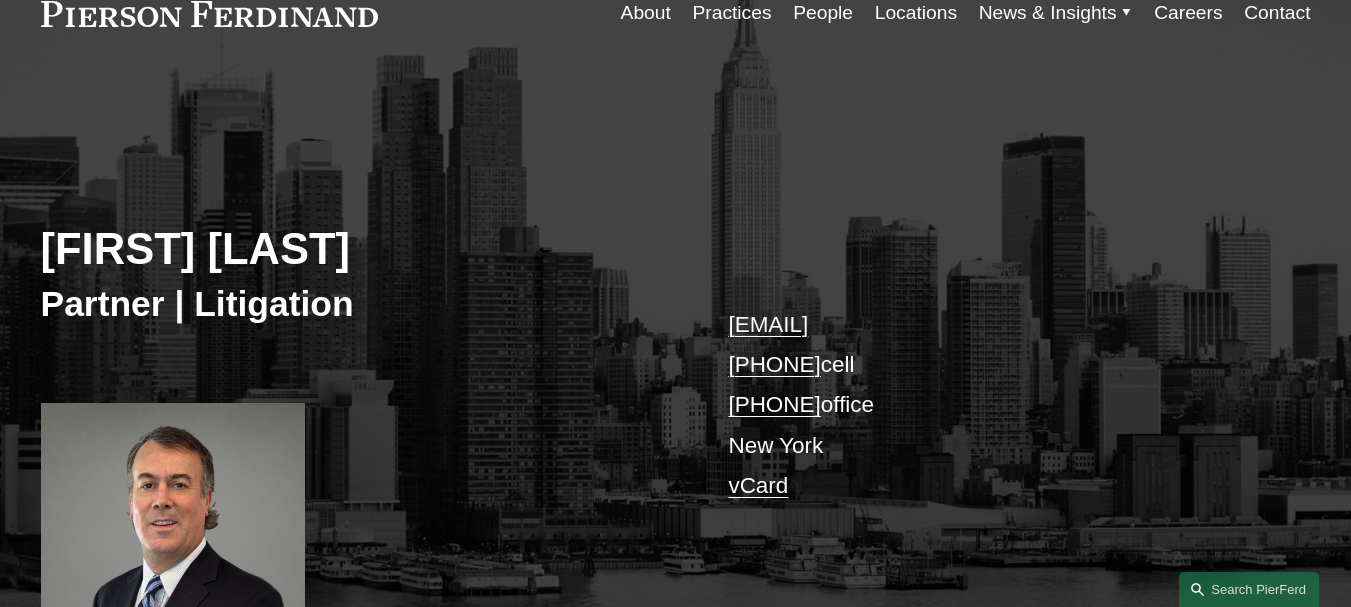click on "Partner | Litigation" at bounding box center [358, 305] 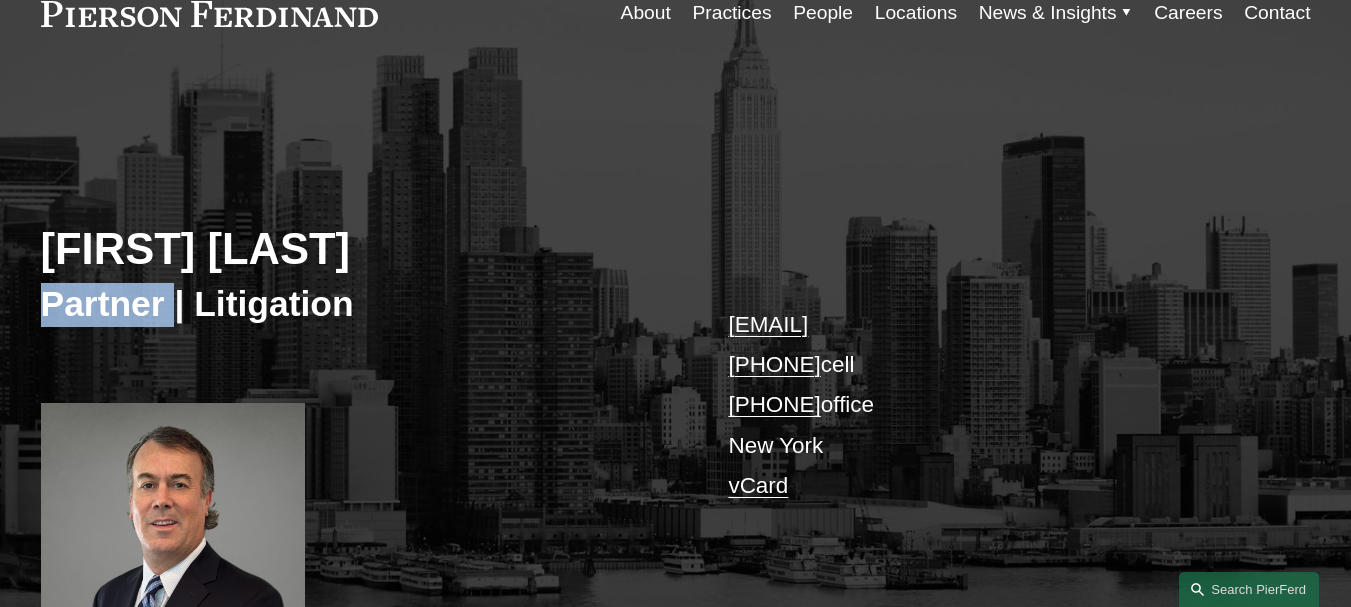 click on "Partner | Litigation" at bounding box center (358, 305) 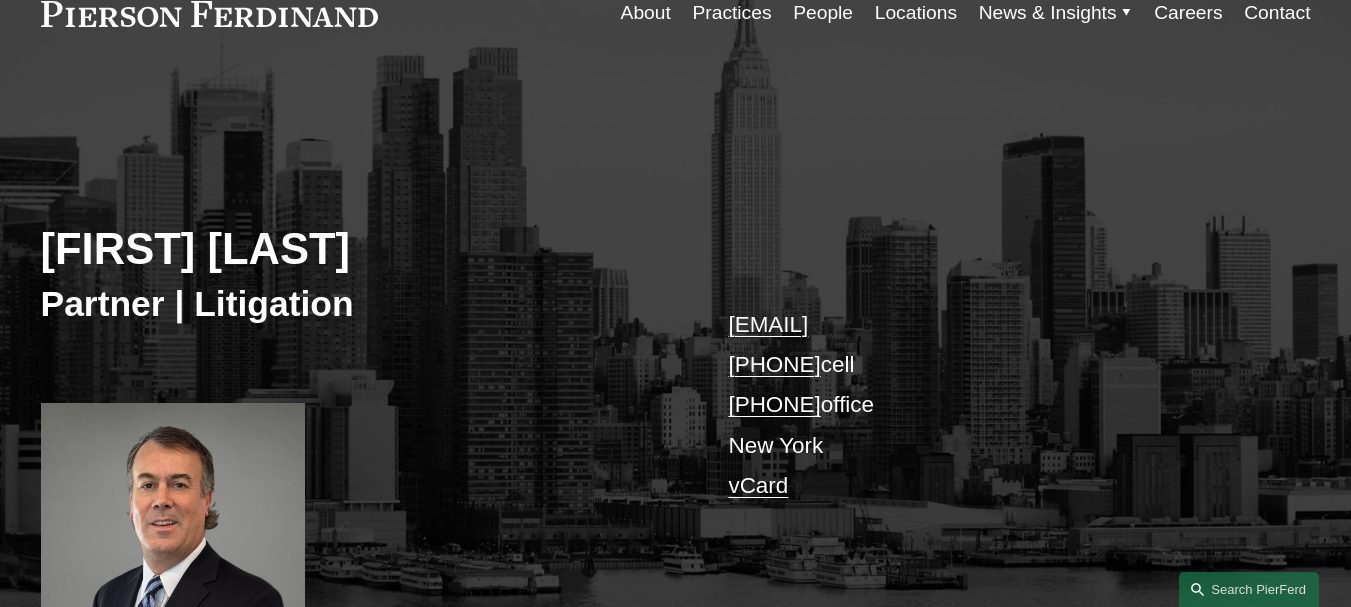click on "Partner | Litigation" at bounding box center [358, 305] 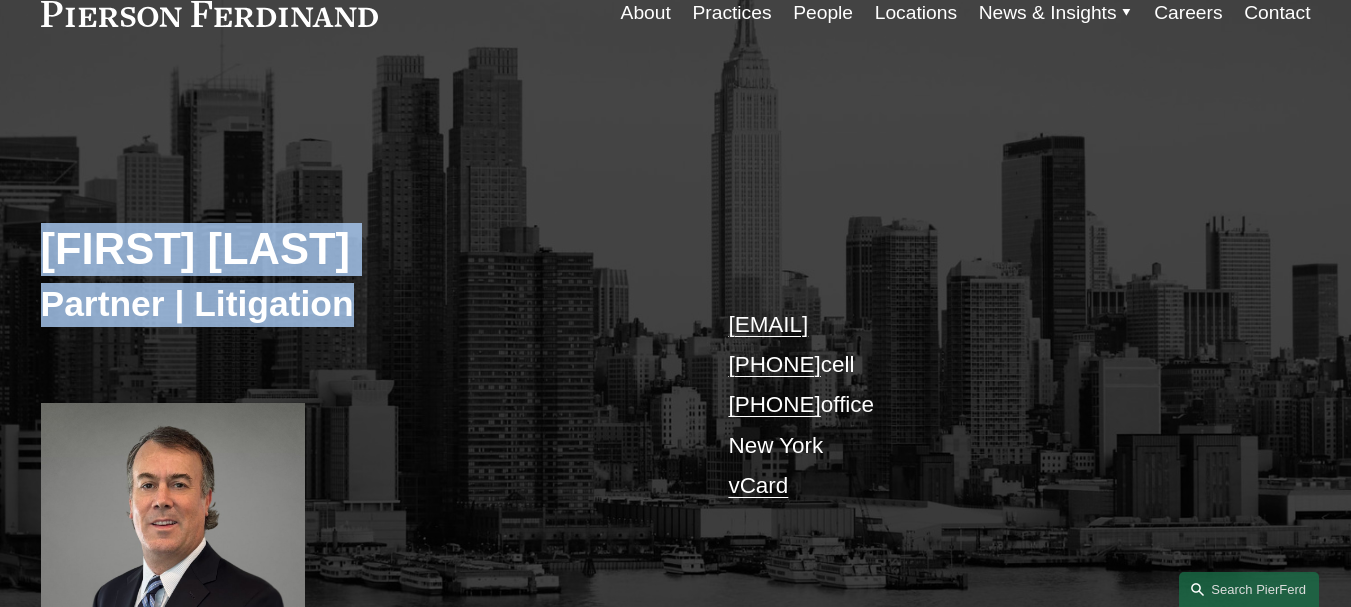 drag, startPoint x: 13, startPoint y: 243, endPoint x: 387, endPoint y: 319, distance: 381.6438 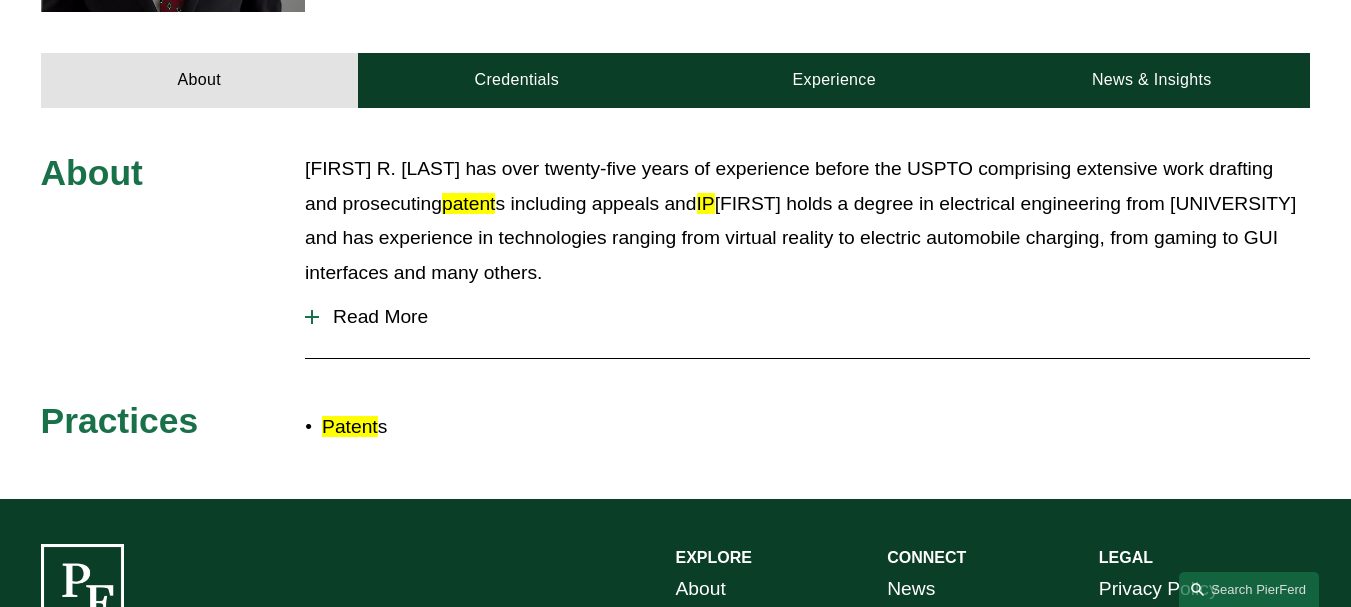 scroll, scrollTop: 800, scrollLeft: 0, axis: vertical 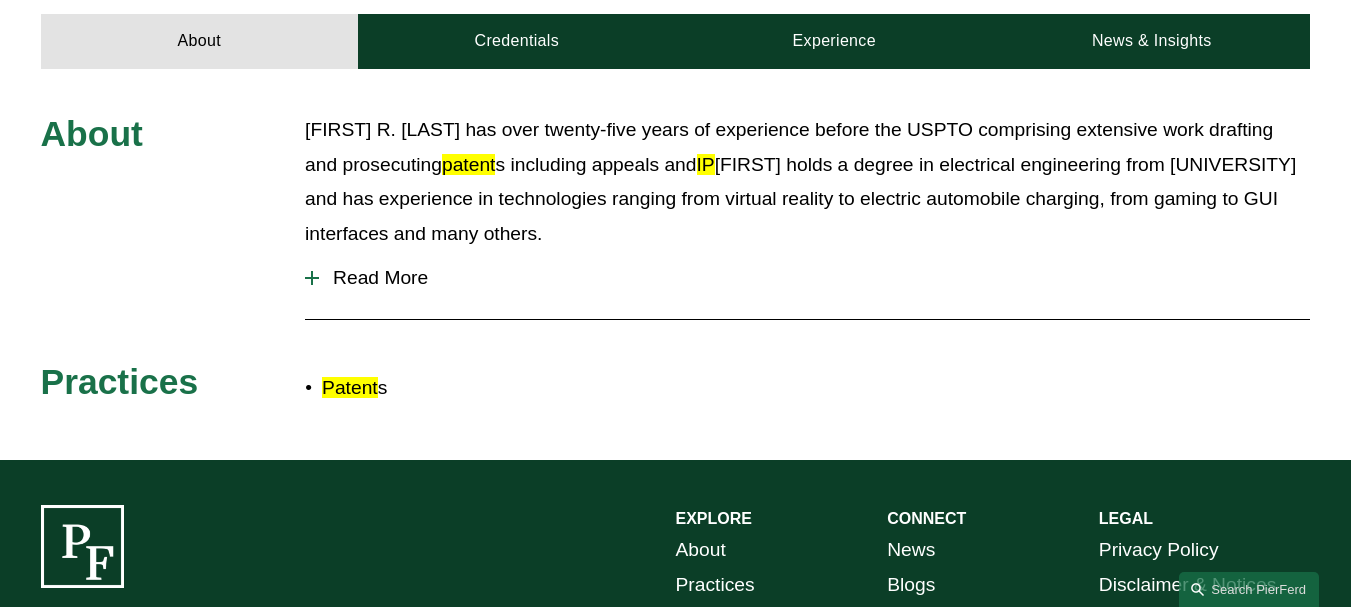click on "Read More" at bounding box center (814, 278) 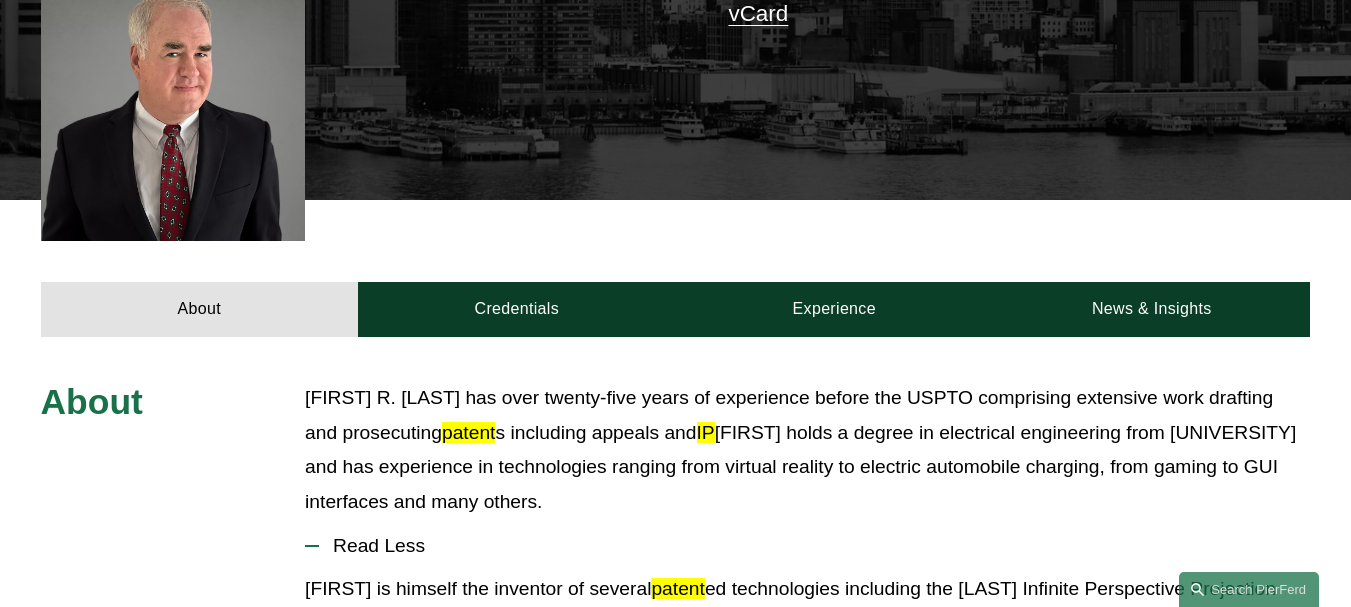 scroll, scrollTop: 200, scrollLeft: 0, axis: vertical 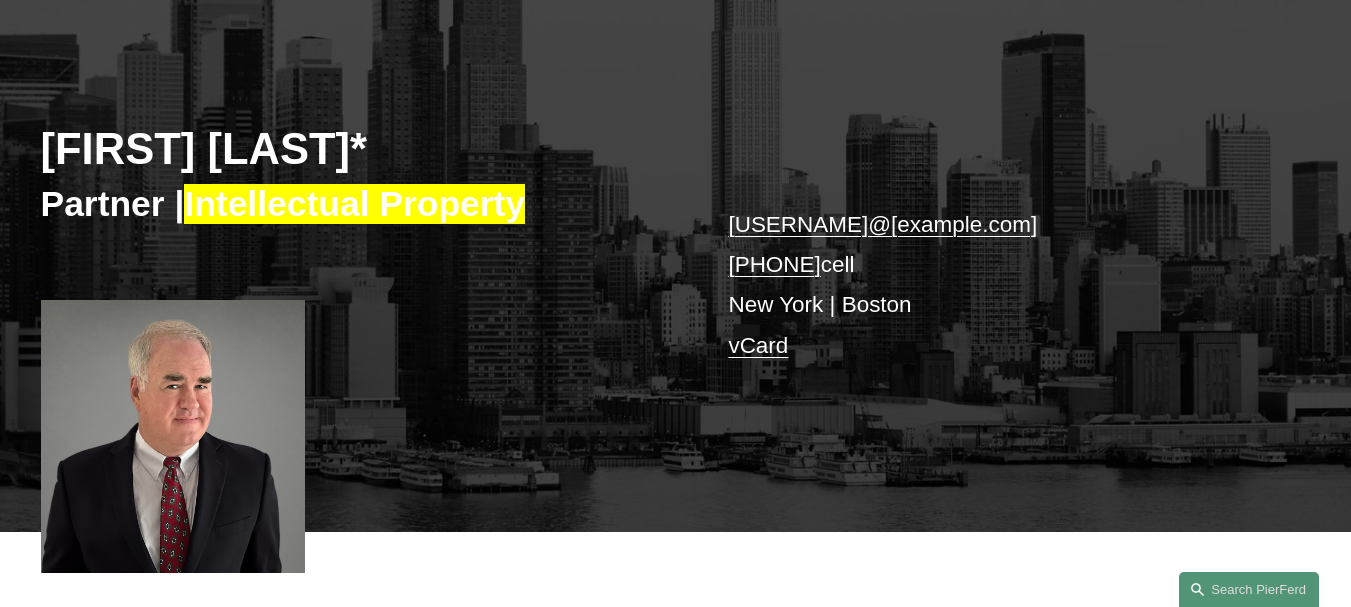drag, startPoint x: 17, startPoint y: 149, endPoint x: 412, endPoint y: 158, distance: 395.1025 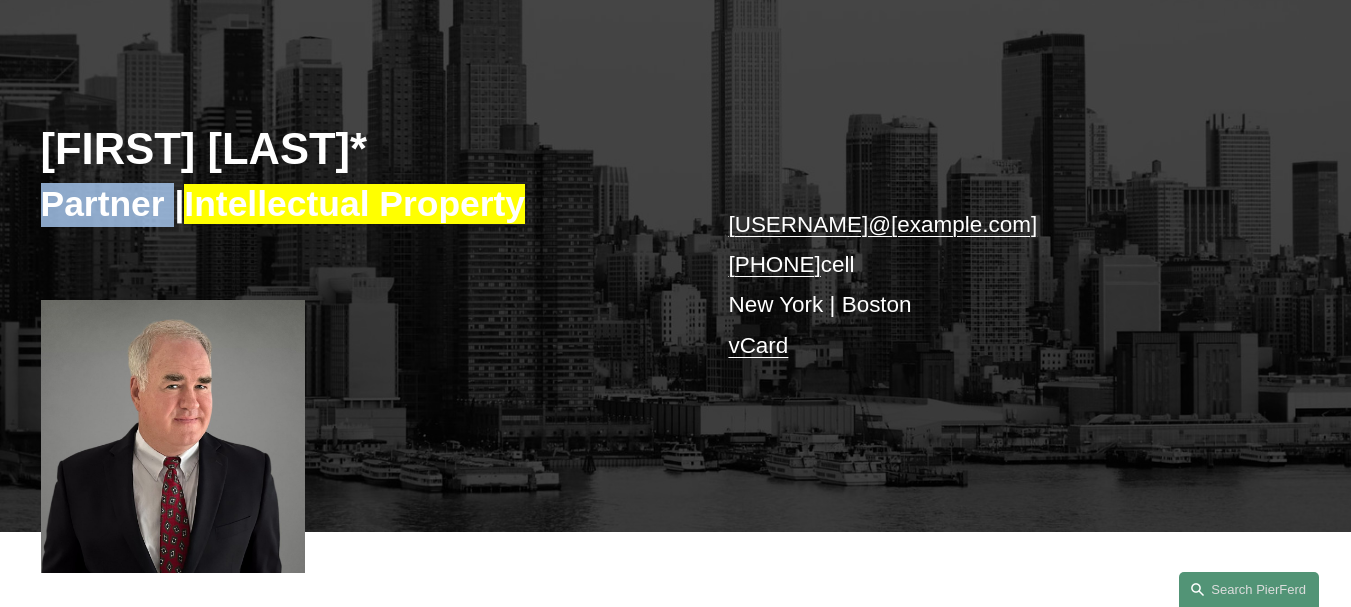 click on "Partner |  Intellectual Property" at bounding box center (358, 205) 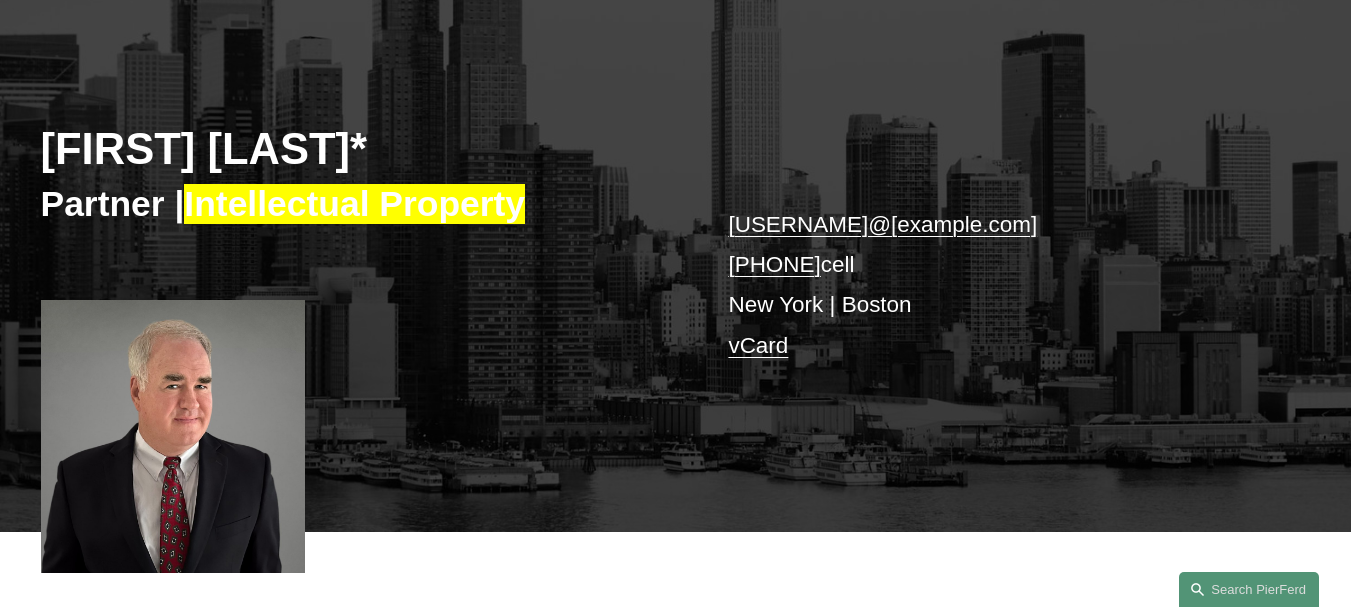 click on "[FIRST] [LAST]*
Partner |  Intellectual Property
[USERNAME]@[example.com] [PHONE]  cell [CITY] | [CITY] vCard" at bounding box center (675, 272) 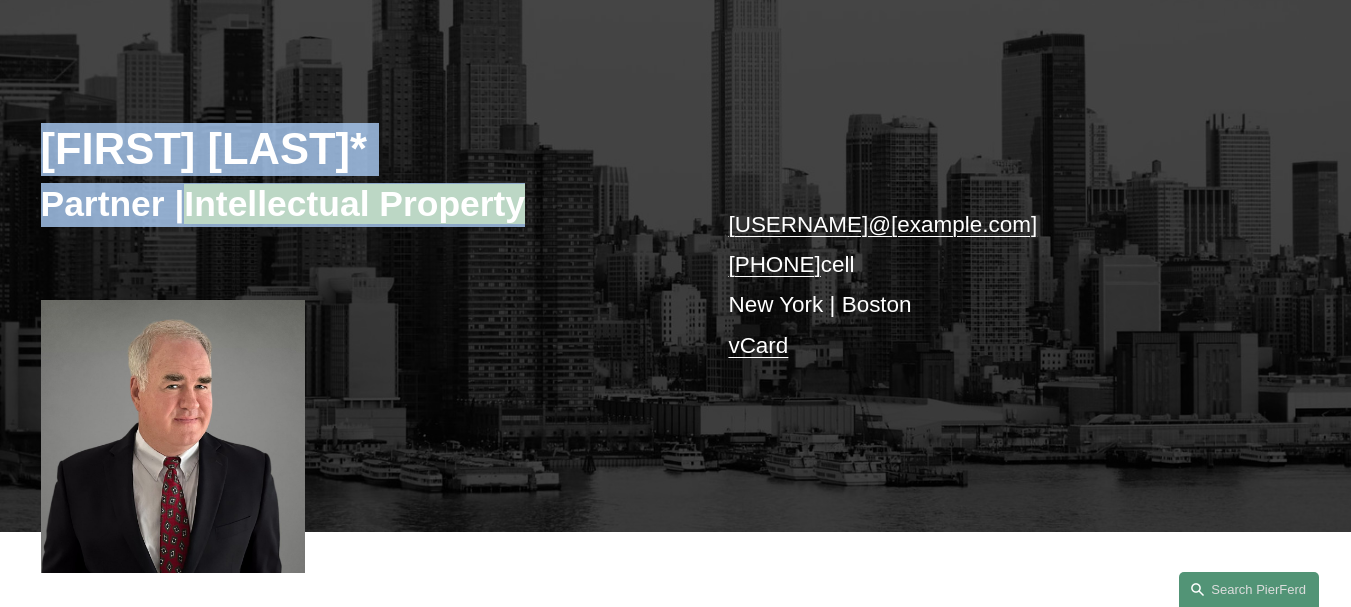 drag, startPoint x: 42, startPoint y: 145, endPoint x: 588, endPoint y: 218, distance: 550.8584 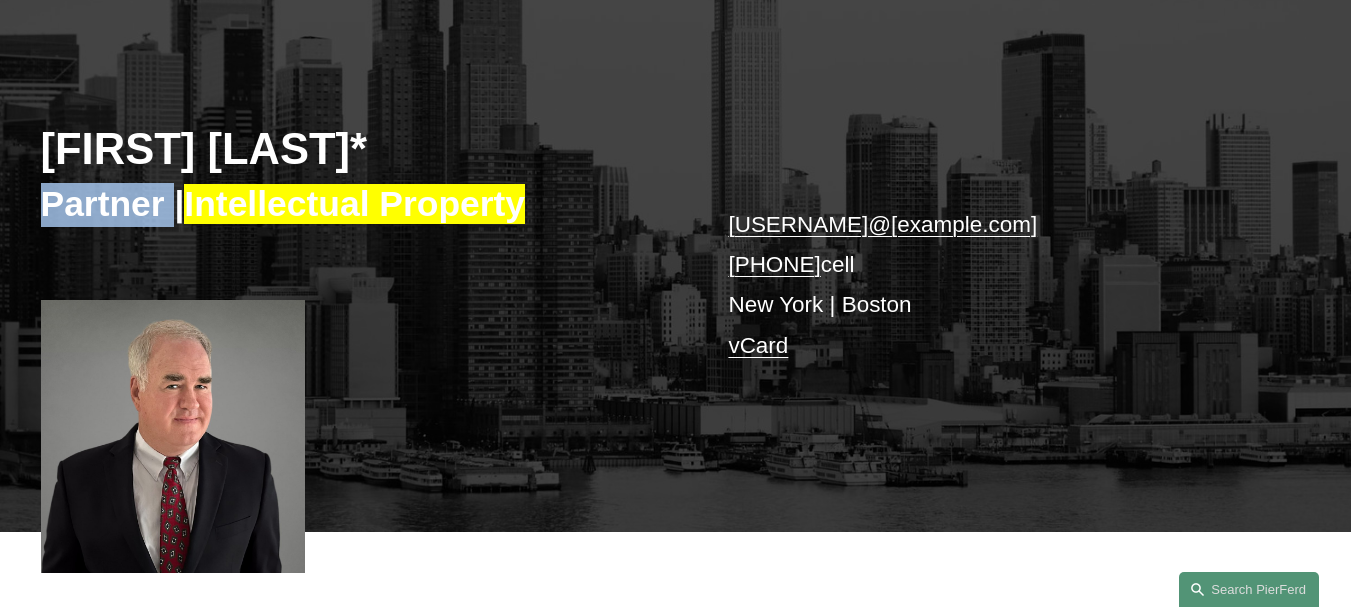 click on "Partner |  Intellectual Property" at bounding box center [358, 205] 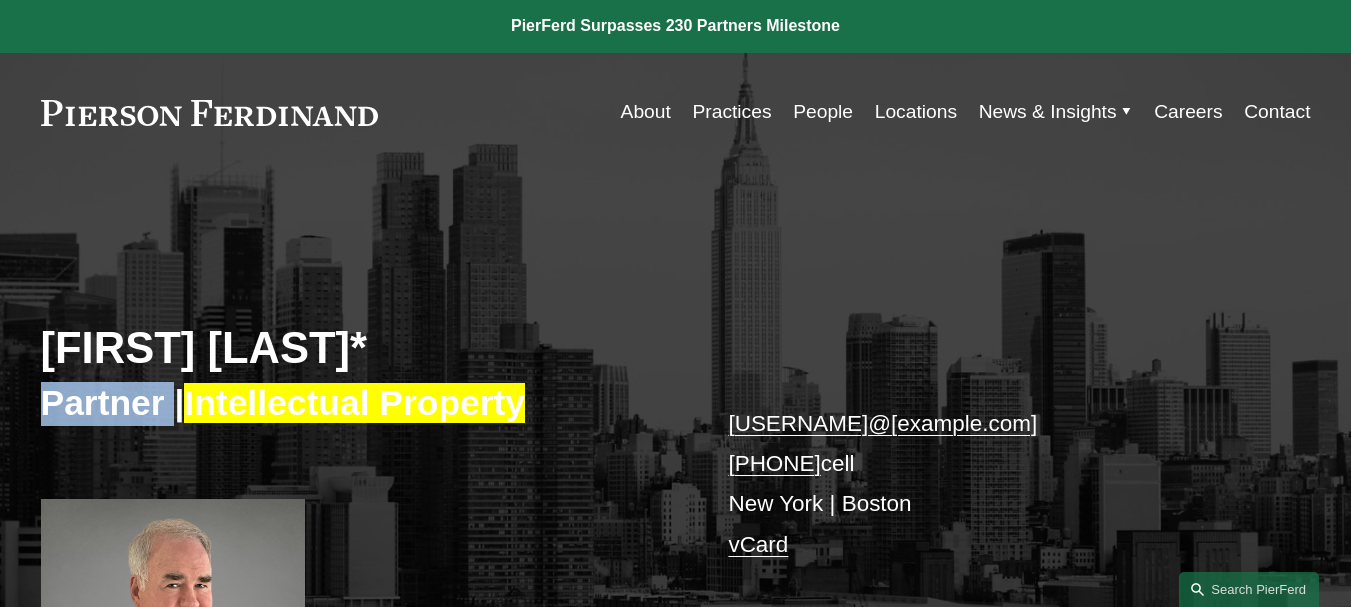 scroll, scrollTop: 0, scrollLeft: 0, axis: both 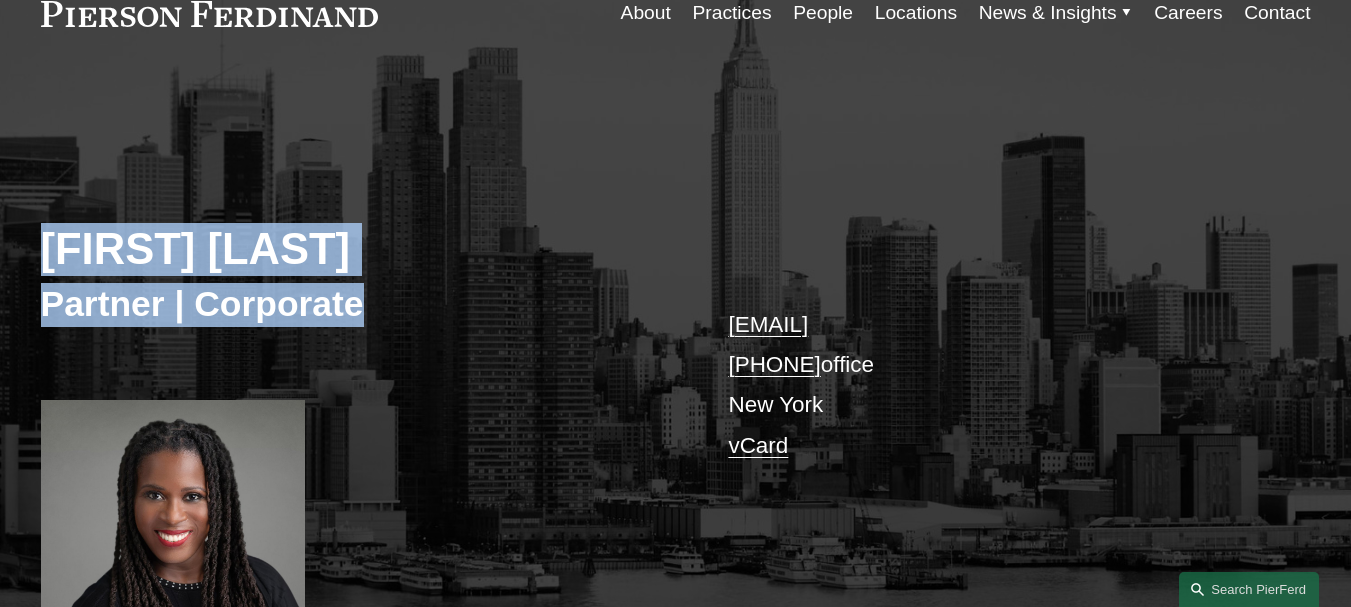 drag, startPoint x: 24, startPoint y: 244, endPoint x: 430, endPoint y: 334, distance: 415.85574 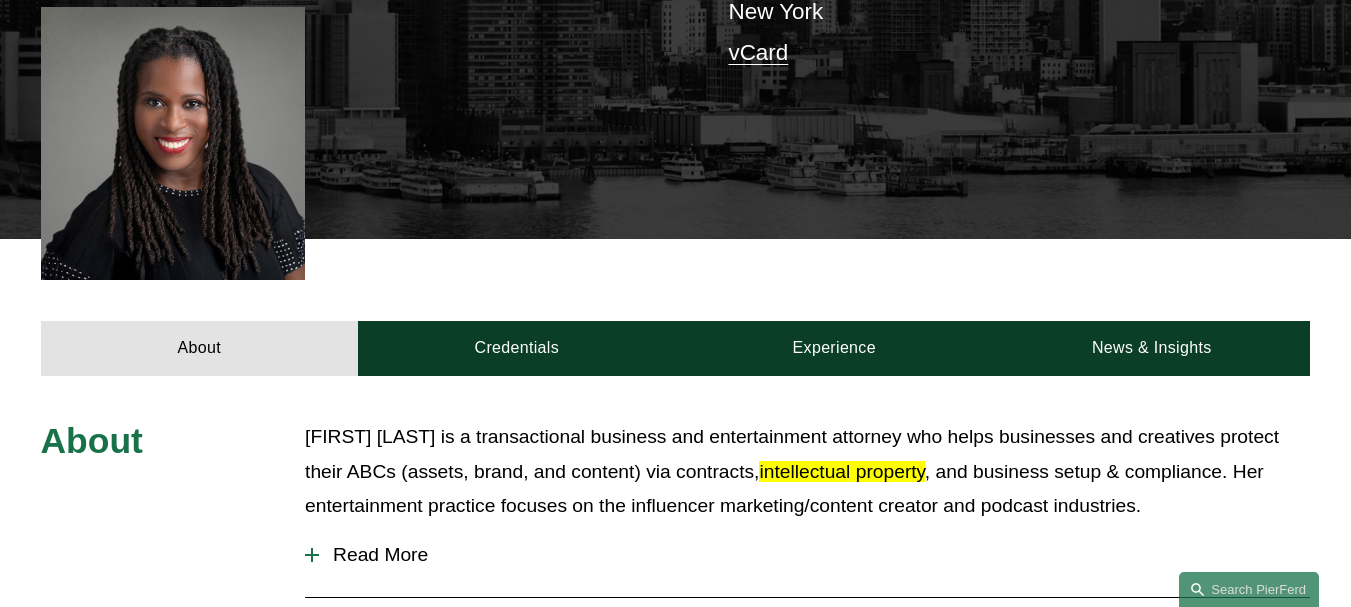 scroll, scrollTop: 200, scrollLeft: 0, axis: vertical 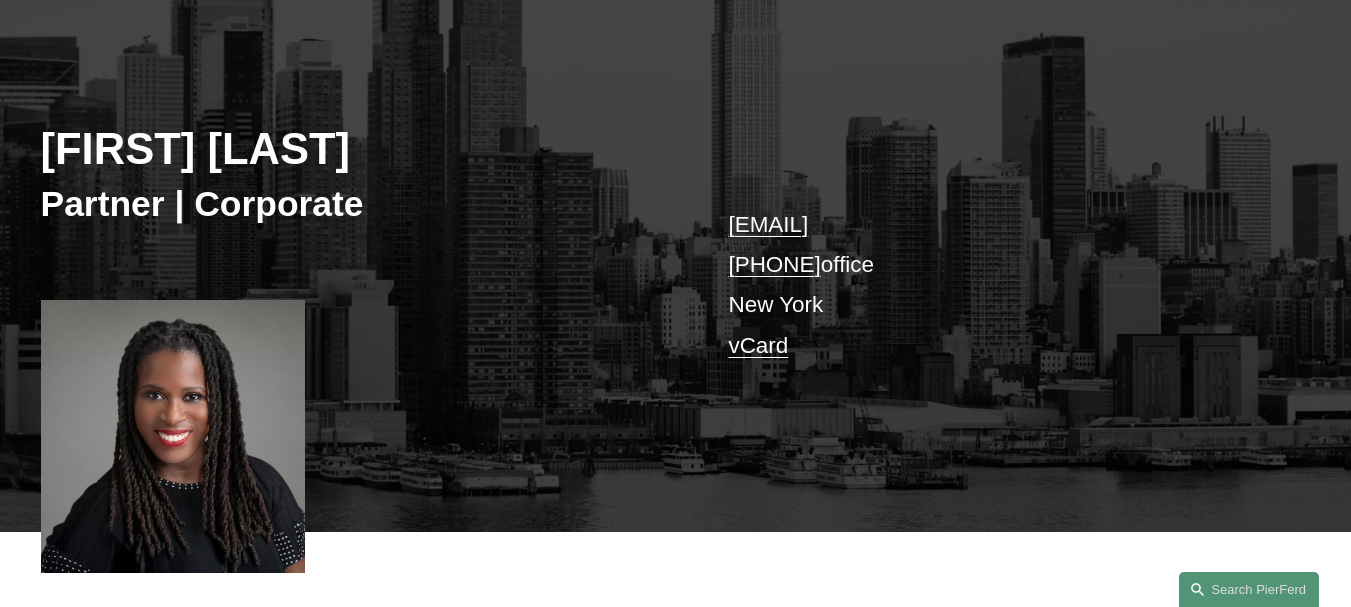 drag, startPoint x: 31, startPoint y: 140, endPoint x: 444, endPoint y: 139, distance: 413.00122 